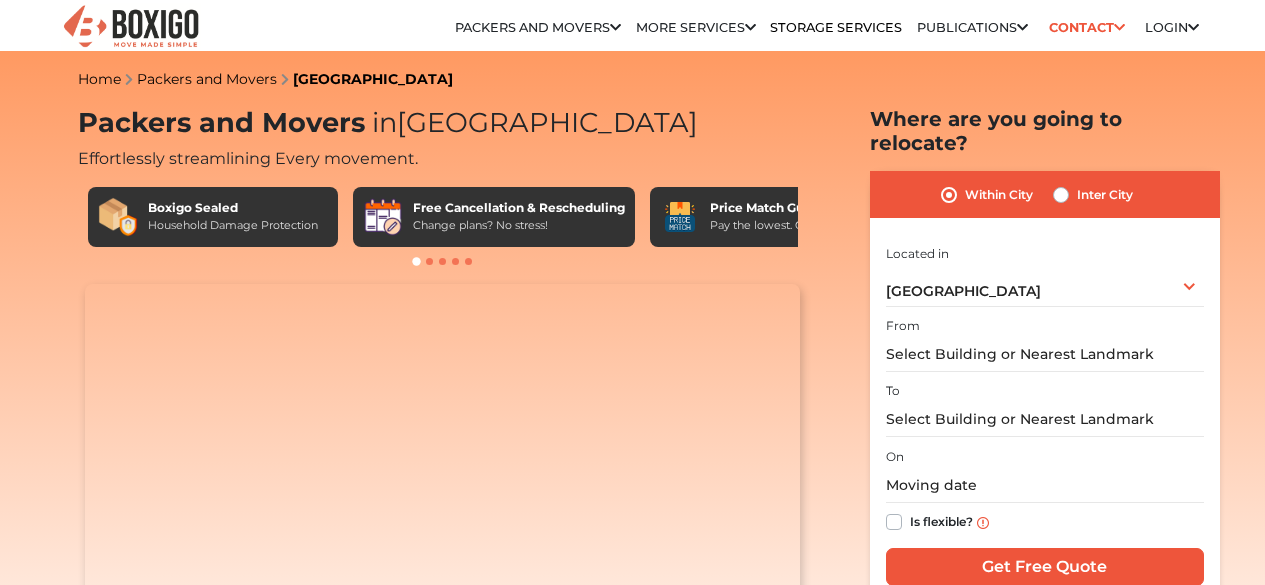 scroll, scrollTop: 0, scrollLeft: 0, axis: both 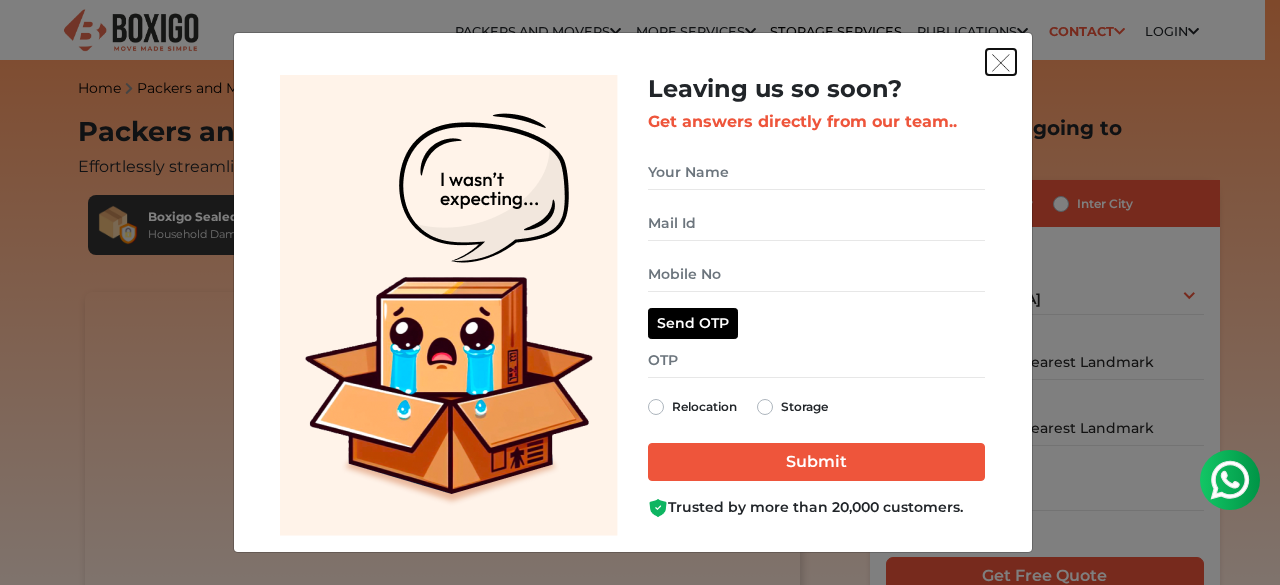 click at bounding box center [1001, 63] 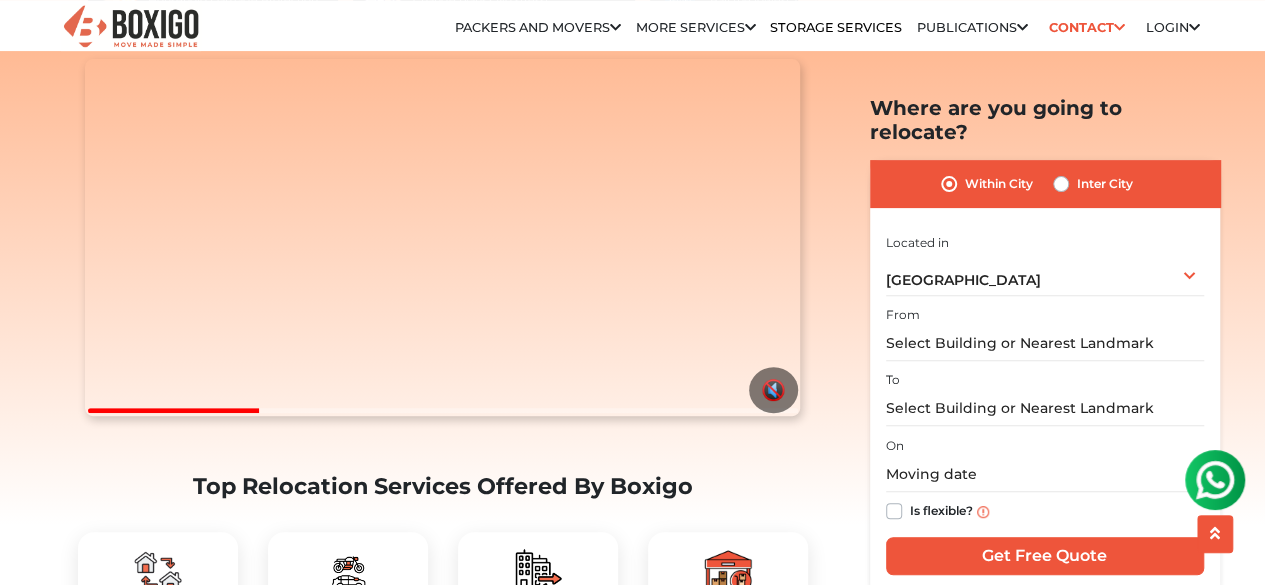 scroll, scrollTop: 233, scrollLeft: 0, axis: vertical 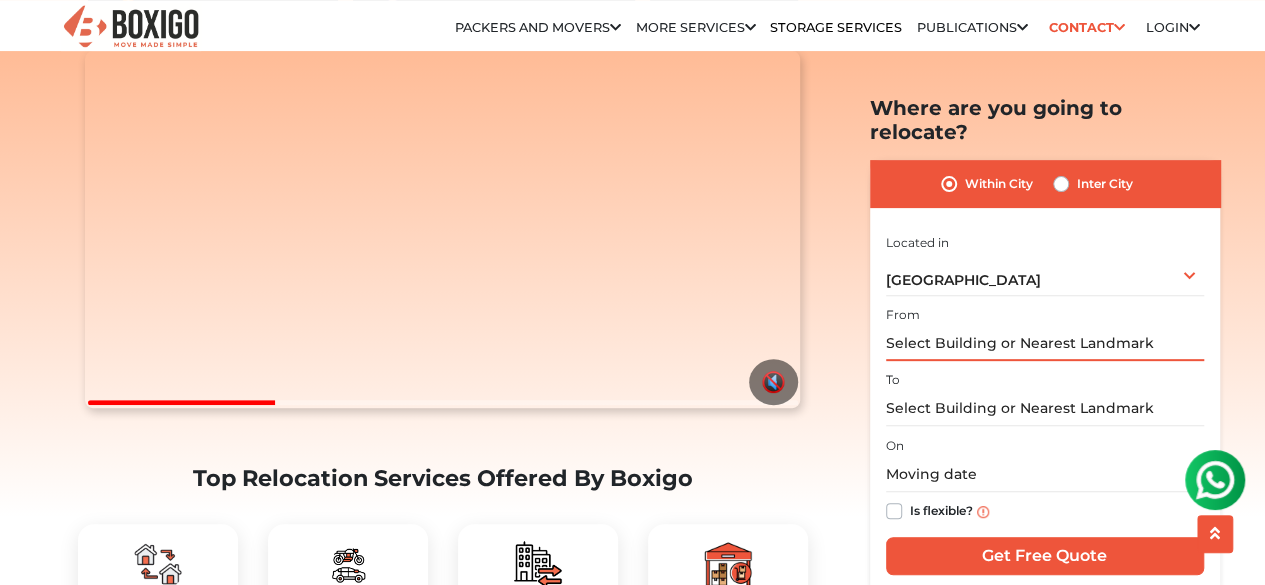 click at bounding box center [1045, 343] 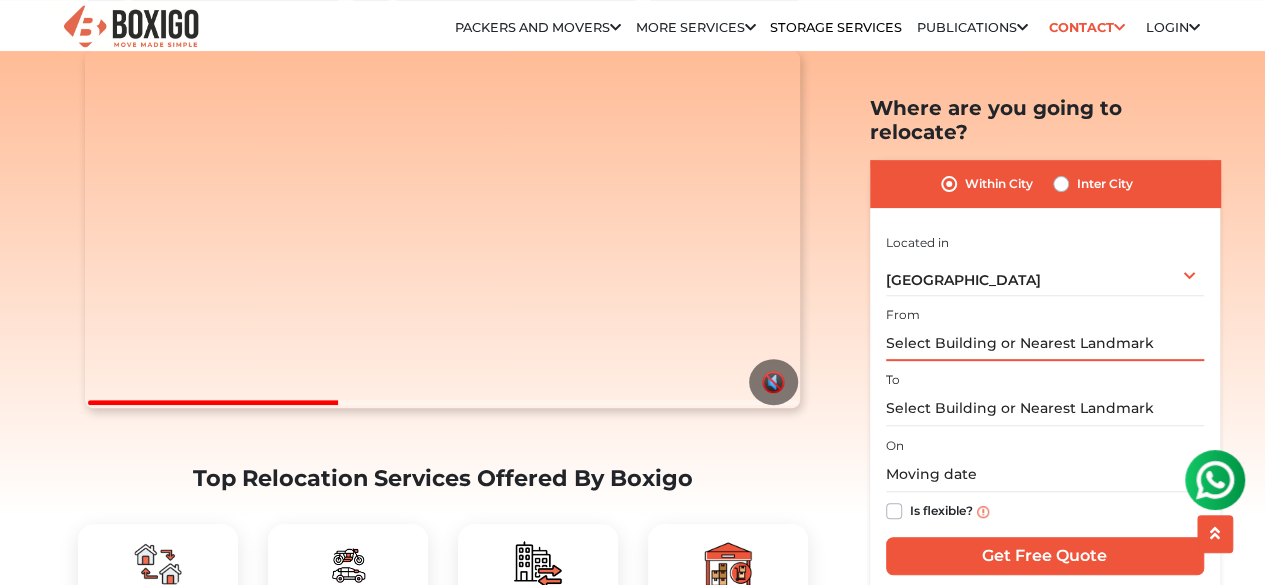 click at bounding box center (1045, 343) 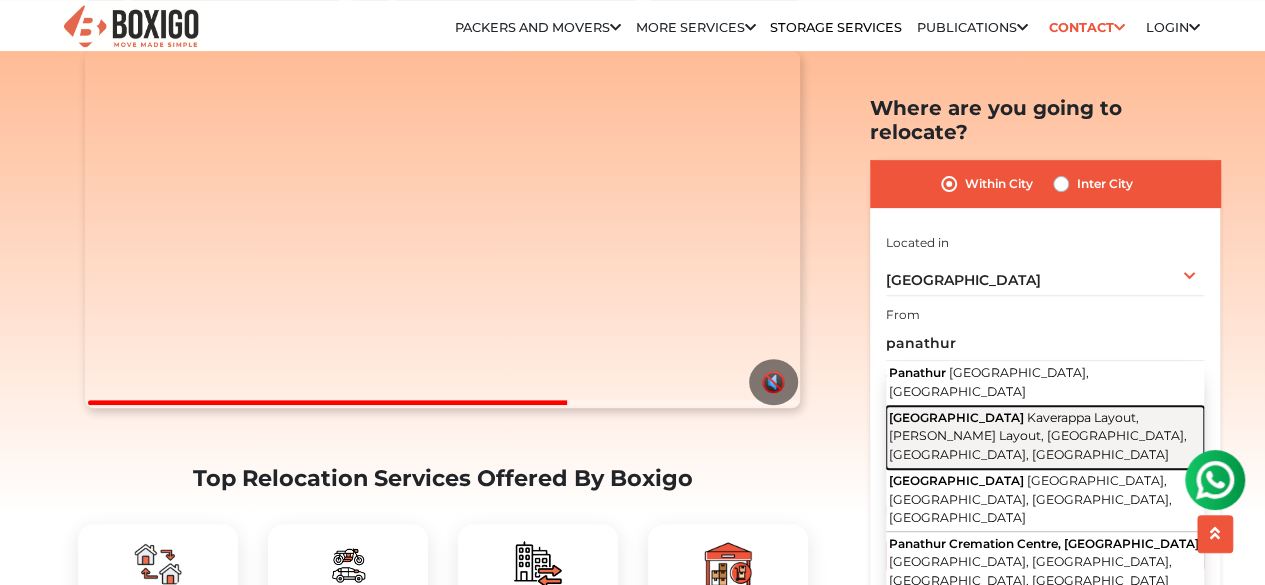 click on "Kaverappa Layout, [PERSON_NAME] Layout, [GEOGRAPHIC_DATA], [GEOGRAPHIC_DATA], [GEOGRAPHIC_DATA]" at bounding box center [1038, 436] 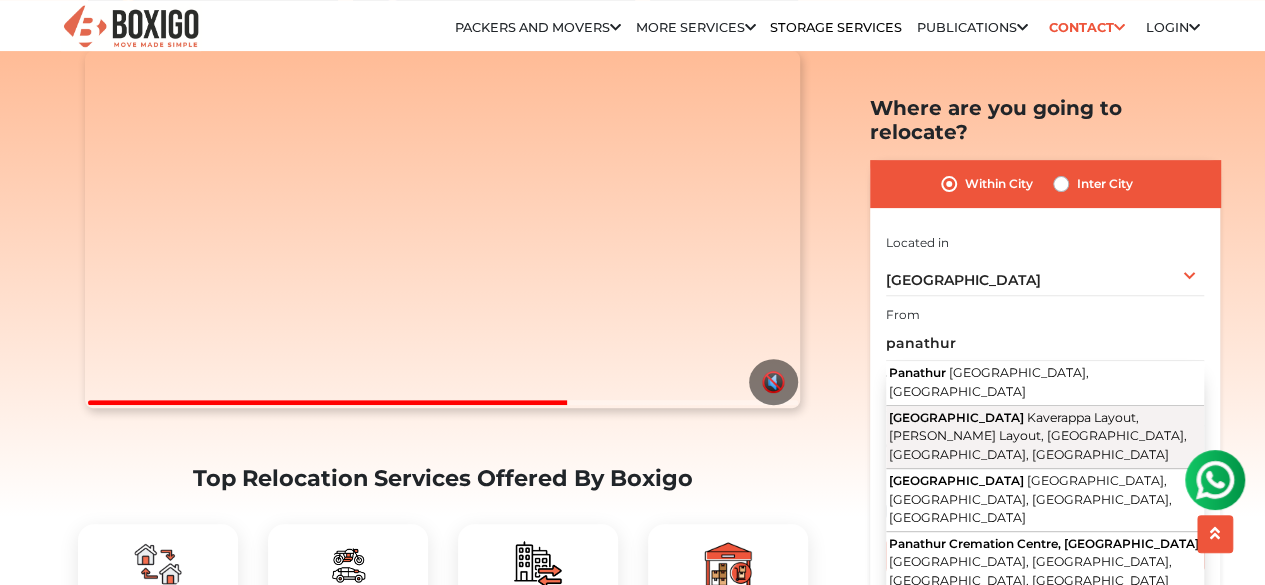 type on "[GEOGRAPHIC_DATA], [PERSON_NAME] Layout, [GEOGRAPHIC_DATA], [GEOGRAPHIC_DATA], [GEOGRAPHIC_DATA]" 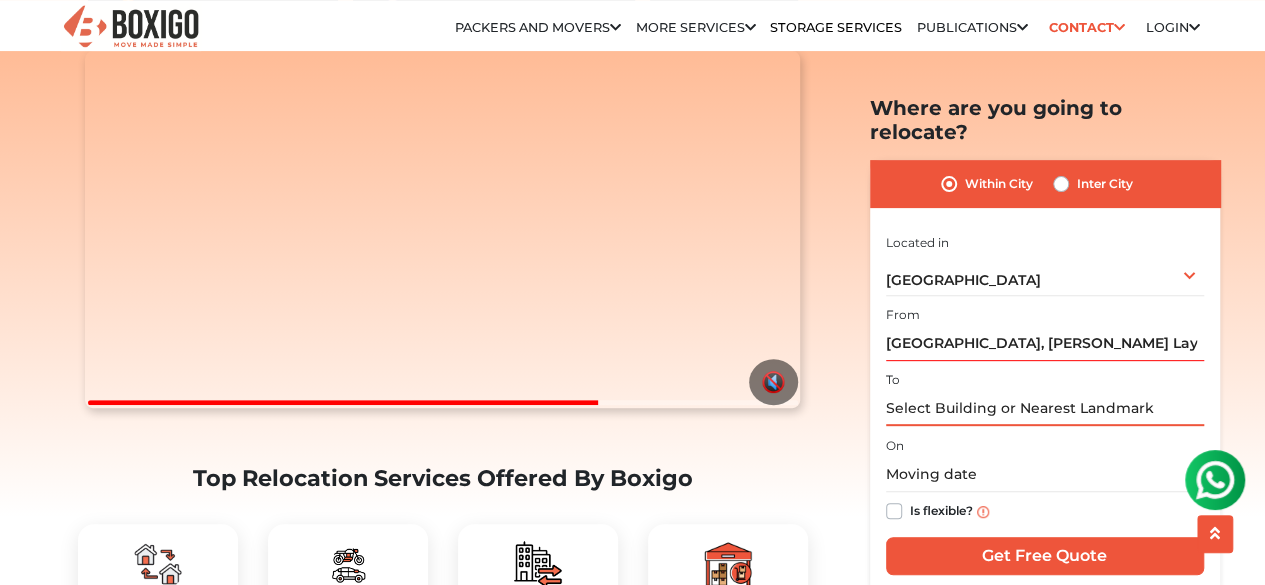 click at bounding box center [1045, 408] 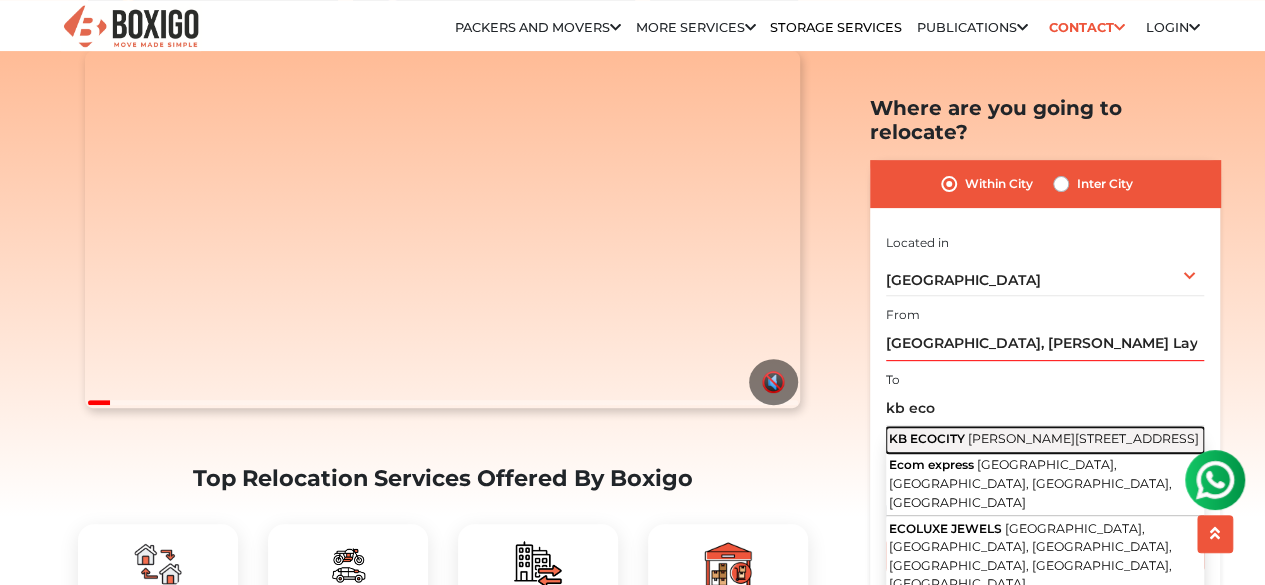click on "KB ECOCITY" at bounding box center (927, 438) 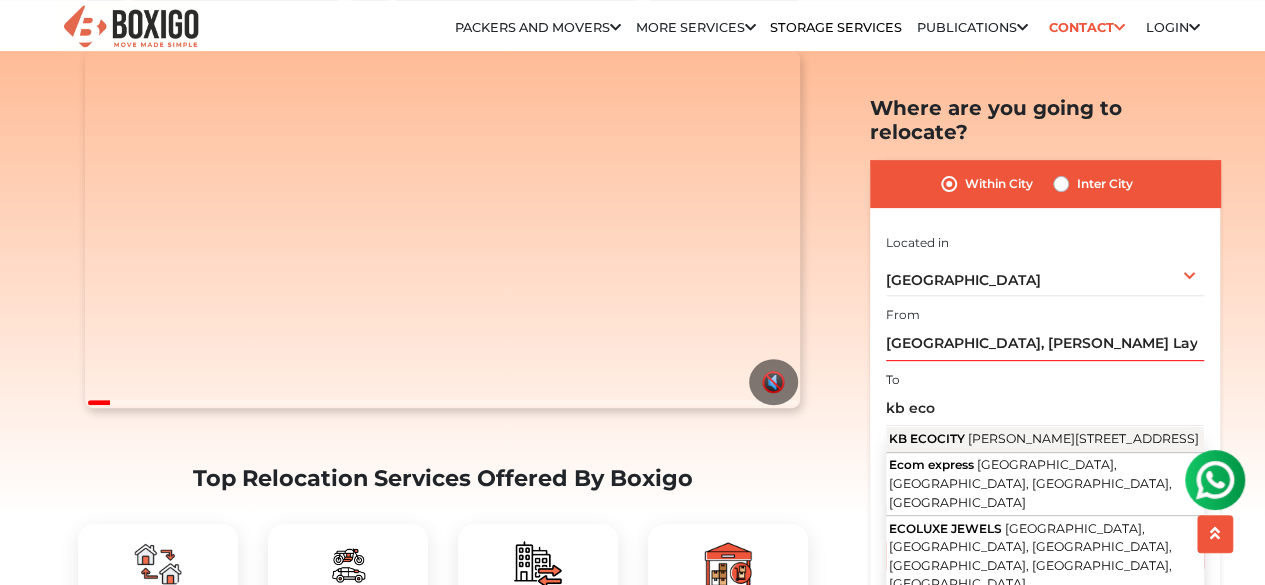 type on "KB ECOCITY, [PERSON_NAME][STREET_ADDRESS]" 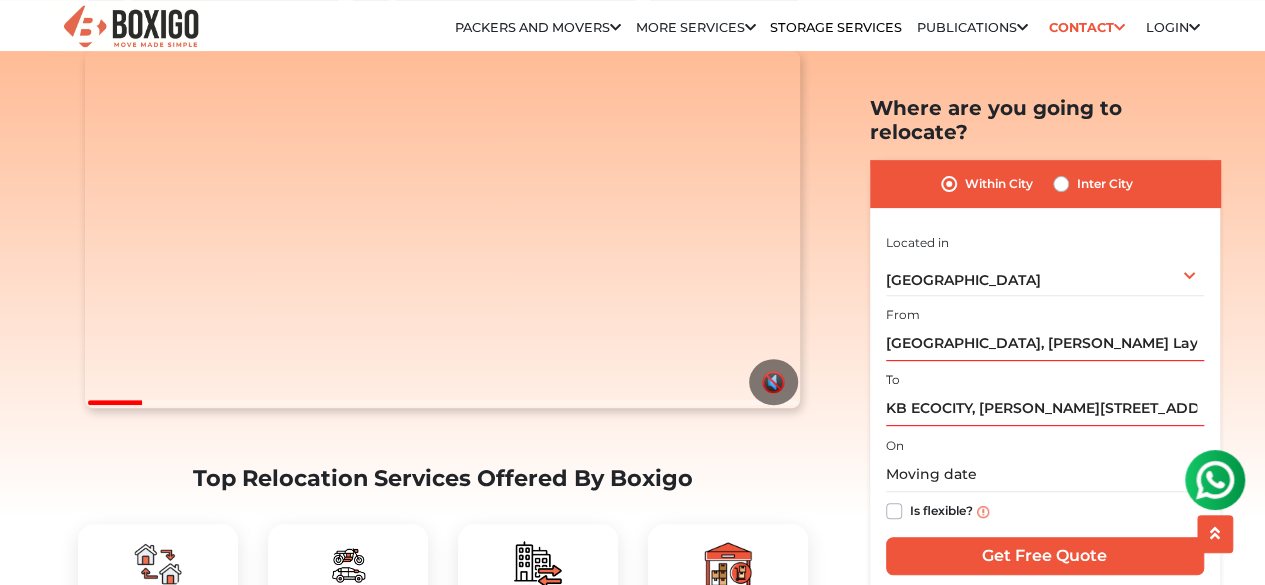 scroll, scrollTop: 466, scrollLeft: 0, axis: vertical 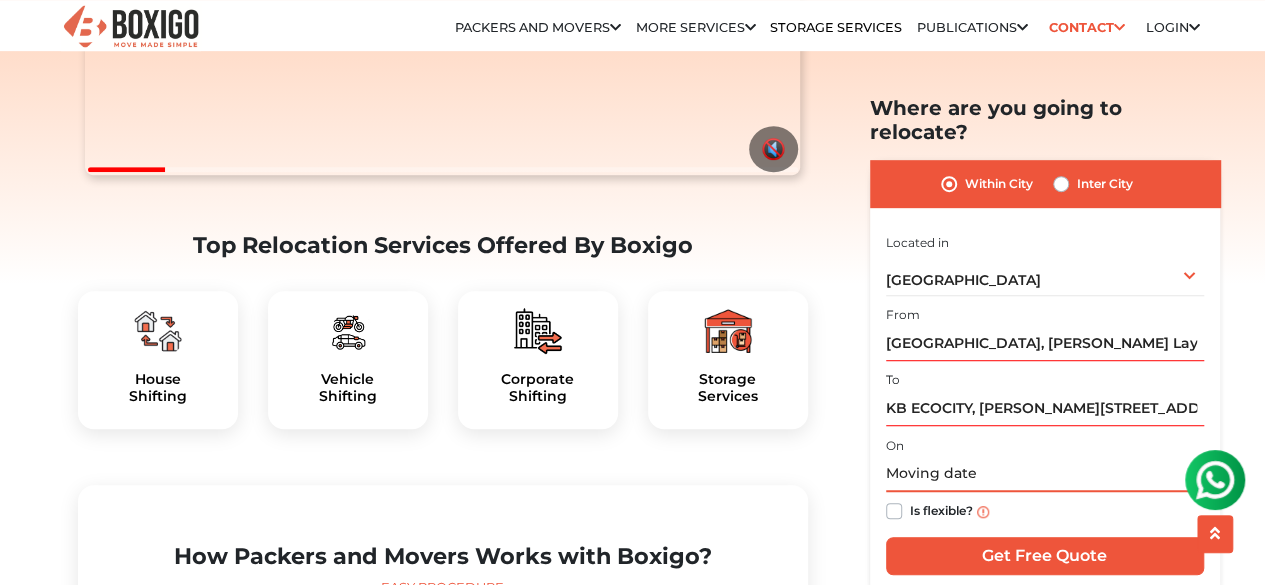 click at bounding box center (1045, 474) 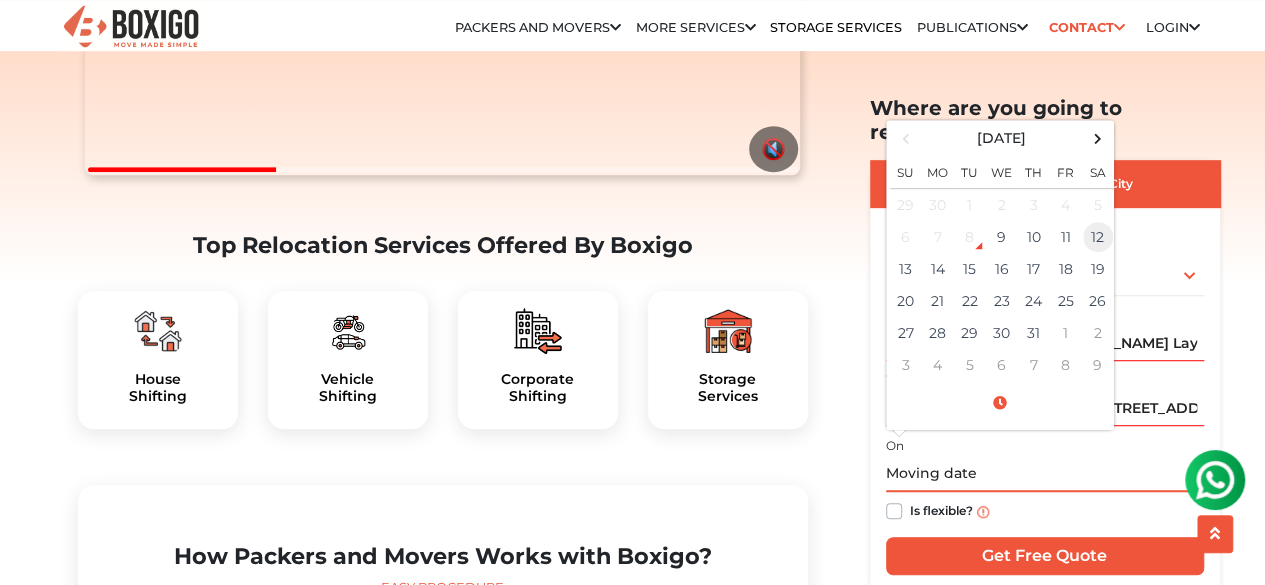 click on "12" at bounding box center [1098, 237] 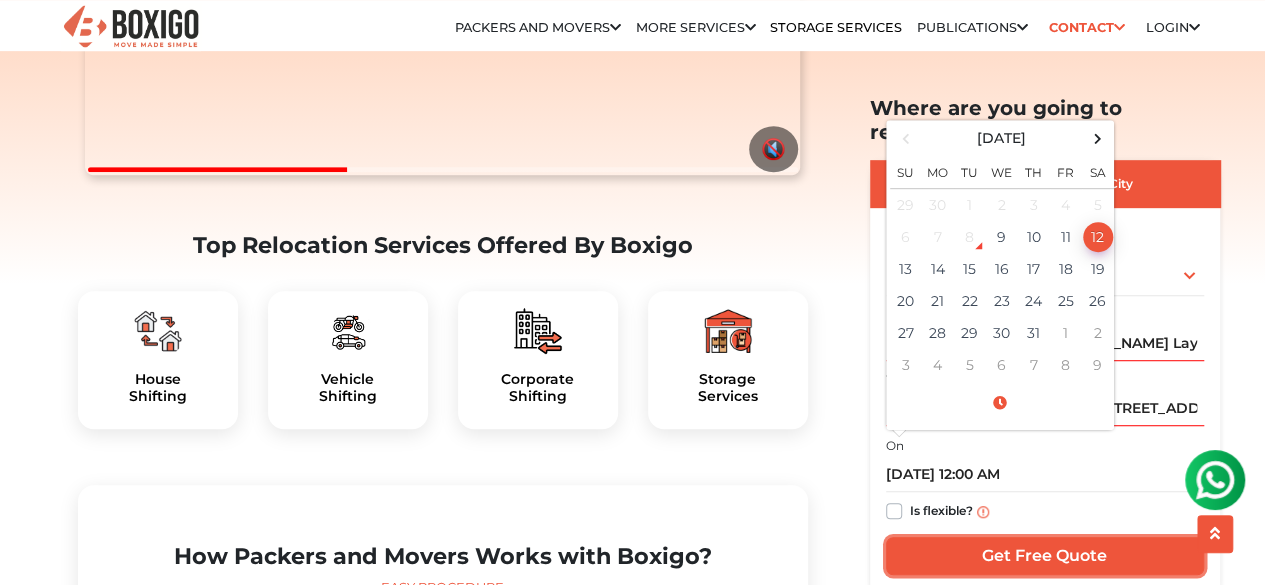 click on "Get Free Quote" at bounding box center (1045, 556) 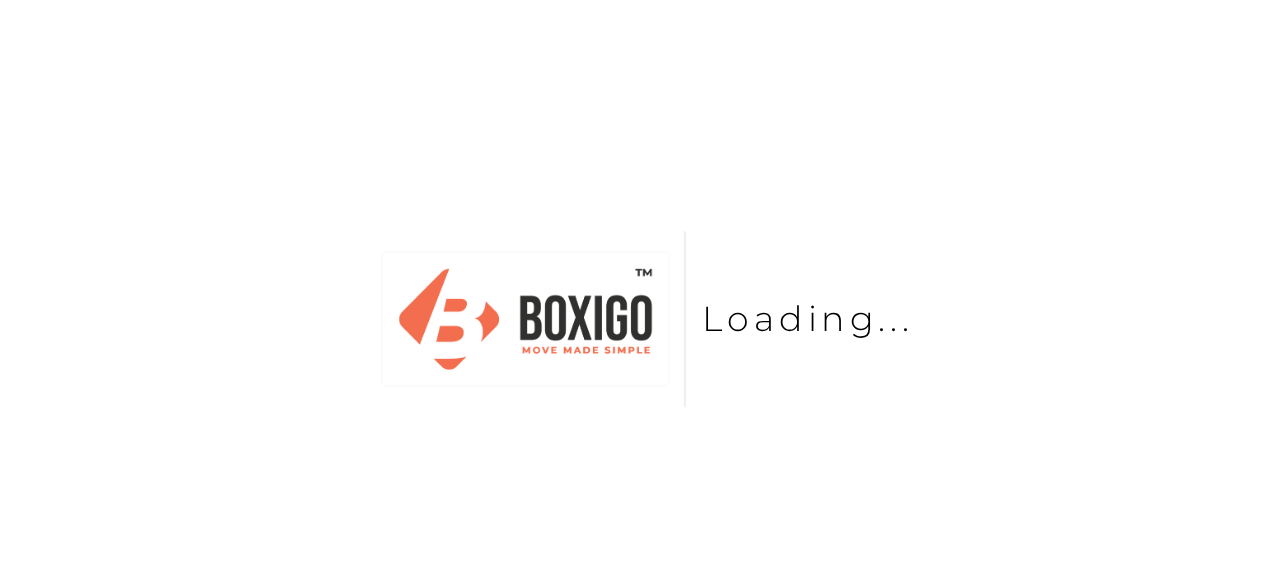 scroll, scrollTop: 0, scrollLeft: 0, axis: both 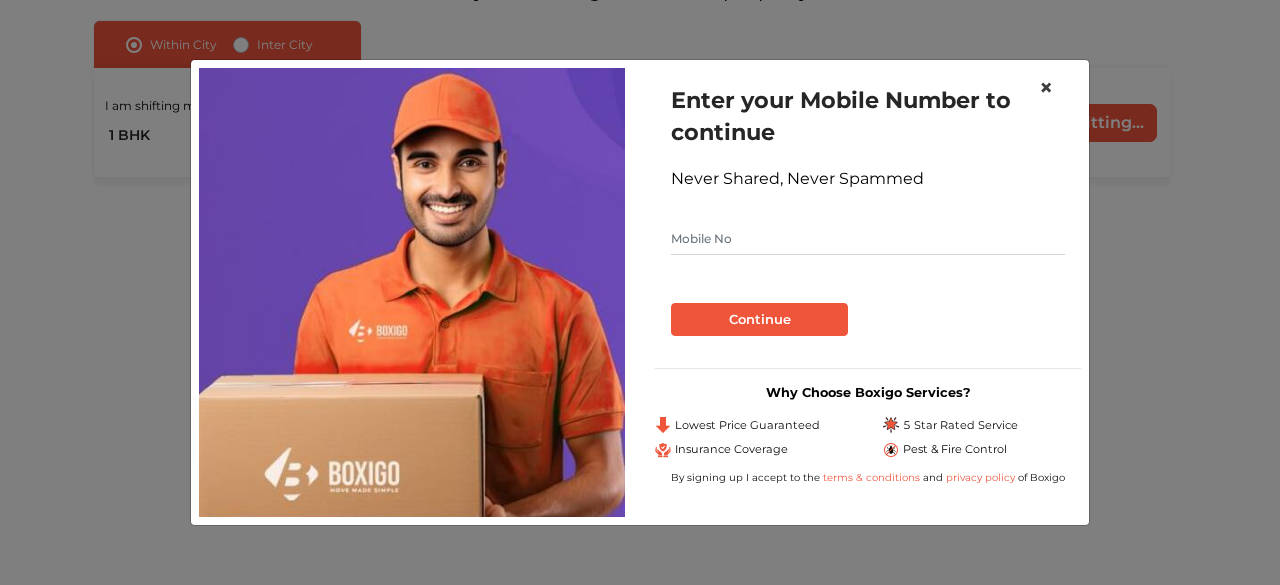 click on "×" at bounding box center (1046, 87) 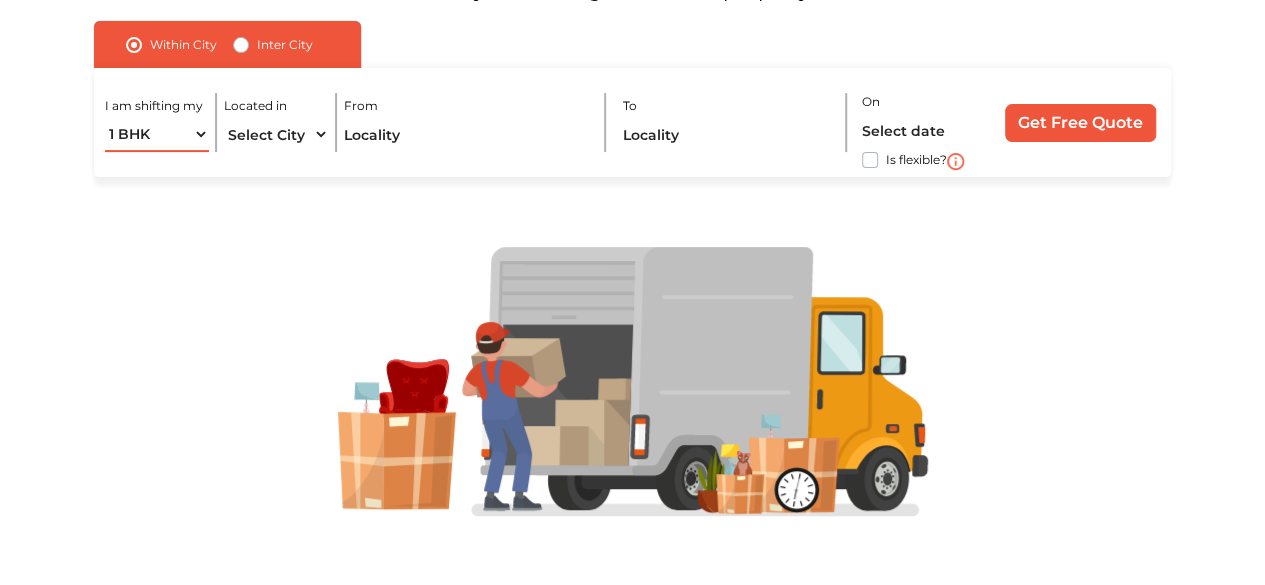click on "1 BHK 2 BHK 3 BHK 3 + BHK FEW ITEMS" at bounding box center [157, 134] 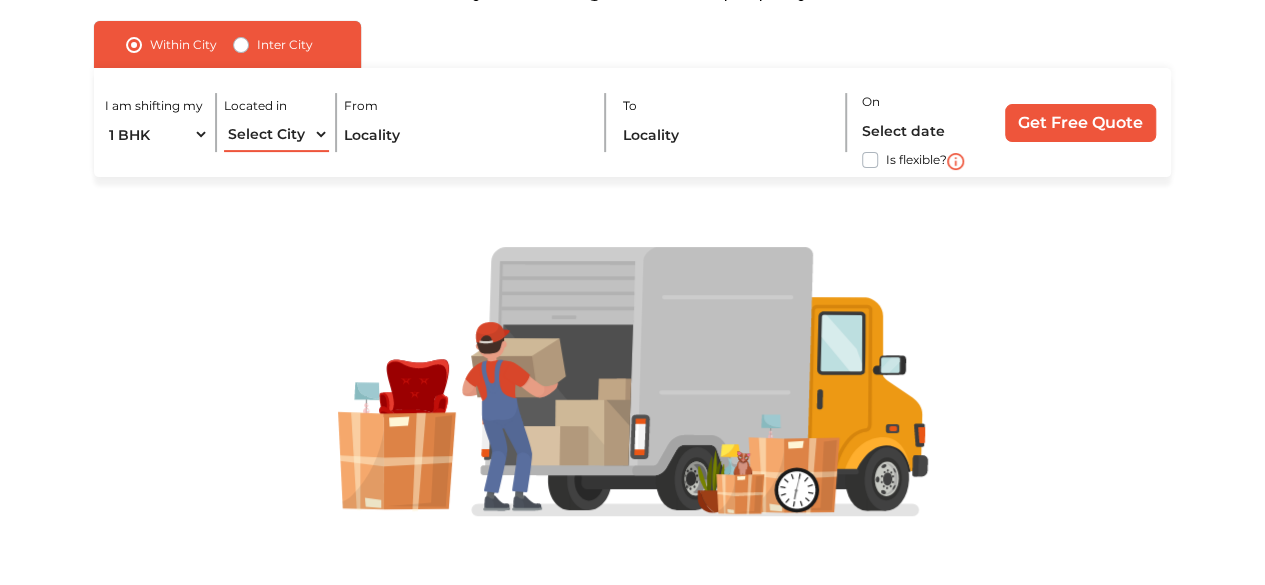 click on "Select City [GEOGRAPHIC_DATA] [GEOGRAPHIC_DATA] [GEOGRAPHIC_DATA] [GEOGRAPHIC_DATA] [GEOGRAPHIC_DATA] [GEOGRAPHIC_DATA] [GEOGRAPHIC_DATA] [GEOGRAPHIC_DATA] [GEOGRAPHIC_DATA] [GEOGRAPHIC_DATA] [GEOGRAPHIC_DATA] [GEOGRAPHIC_DATA] [GEOGRAPHIC_DATA] [GEOGRAPHIC_DATA] [GEOGRAPHIC_DATA] & [GEOGRAPHIC_DATA] [GEOGRAPHIC_DATA] [GEOGRAPHIC_DATA] [GEOGRAPHIC_DATA] [GEOGRAPHIC_DATA] [GEOGRAPHIC_DATA] [GEOGRAPHIC_DATA] [GEOGRAPHIC_DATA] [GEOGRAPHIC_DATA] [GEOGRAPHIC_DATA] [GEOGRAPHIC_DATA] [GEOGRAPHIC_DATA] [GEOGRAPHIC_DATA] [GEOGRAPHIC_DATA] [GEOGRAPHIC_DATA] [GEOGRAPHIC_DATA] [GEOGRAPHIC_DATA] [GEOGRAPHIC_DATA] [GEOGRAPHIC_DATA] [GEOGRAPHIC_DATA] [GEOGRAPHIC_DATA] [GEOGRAPHIC_DATA]" at bounding box center (276, 134) 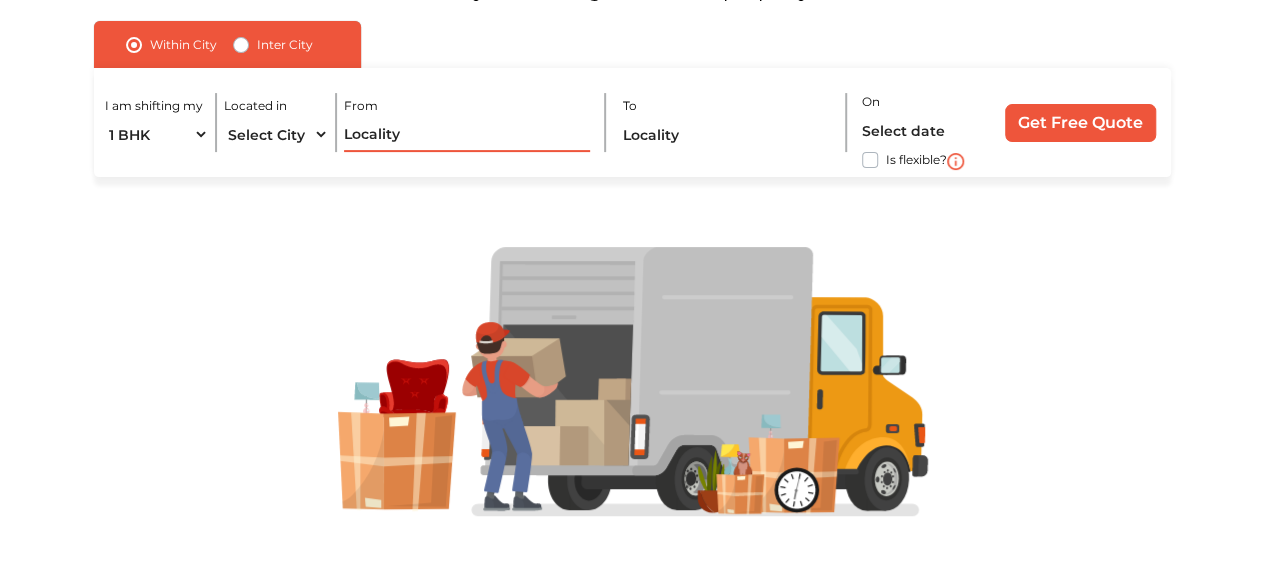 click at bounding box center [467, 134] 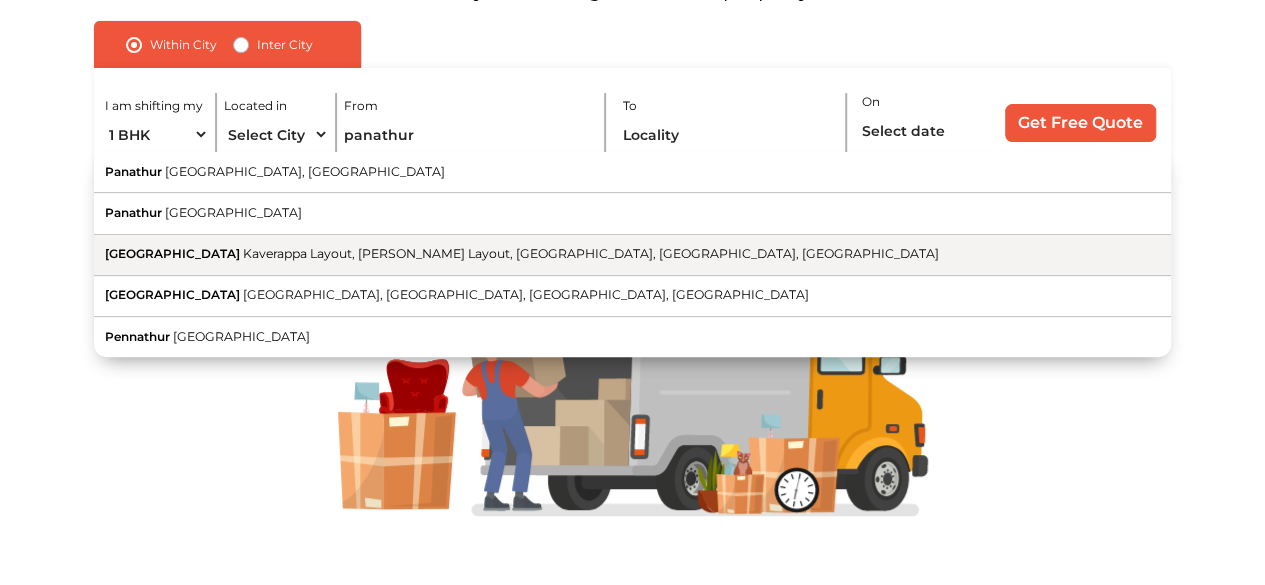 click on "[GEOGRAPHIC_DATA]" at bounding box center [172, 253] 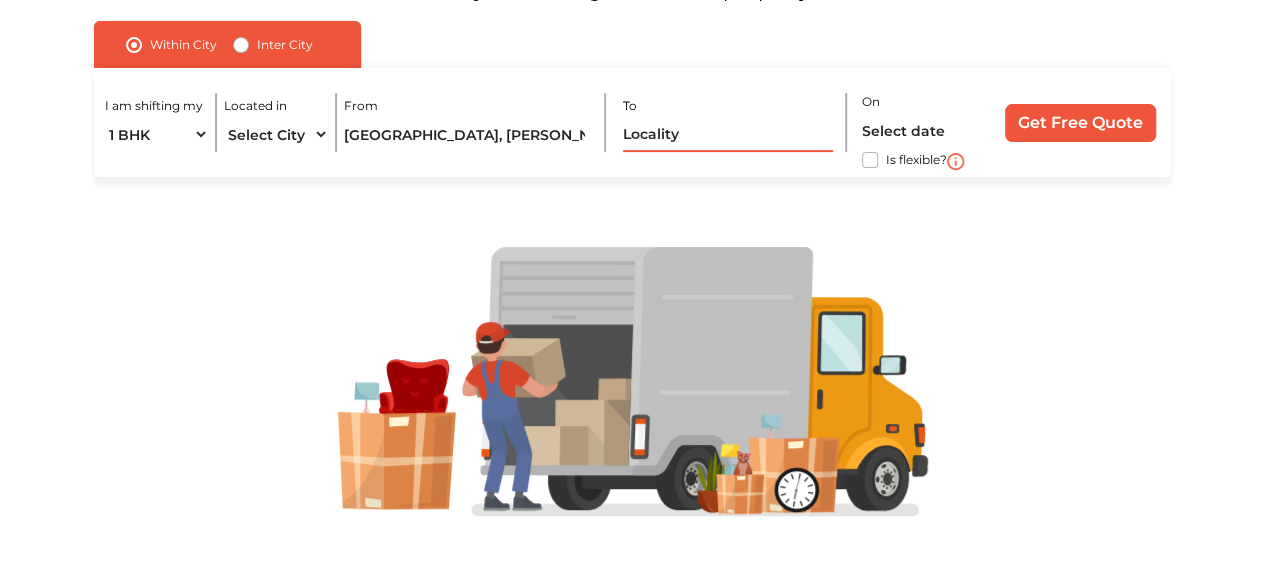 click at bounding box center [728, 134] 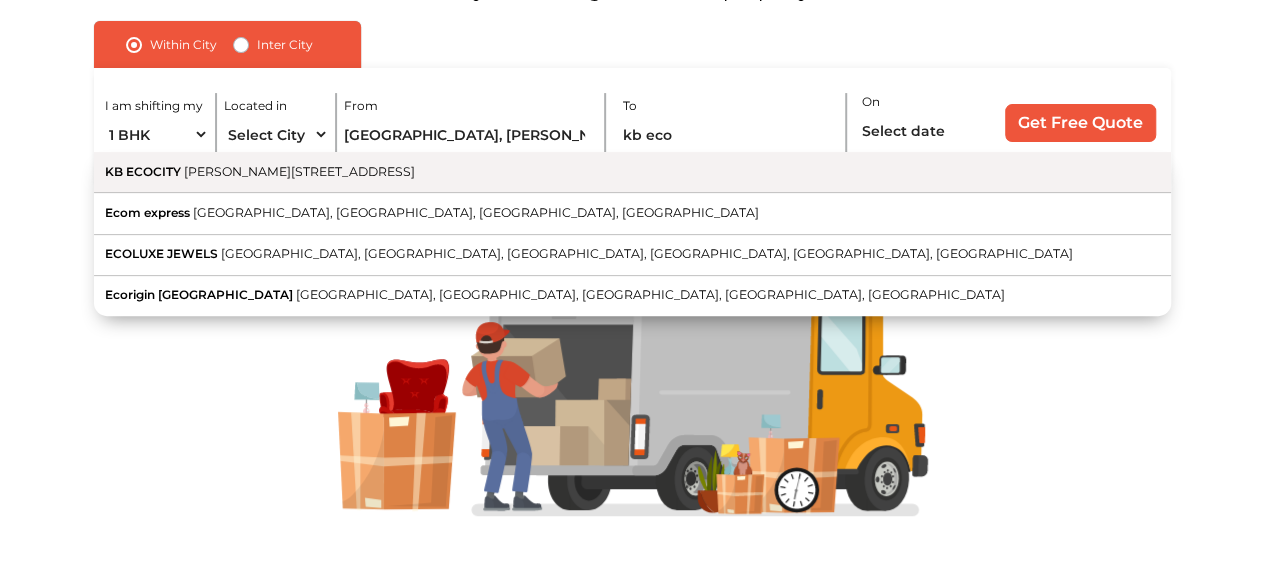 click on "KB ECOCITY [PERSON_NAME][STREET_ADDRESS]" at bounding box center (632, 172) 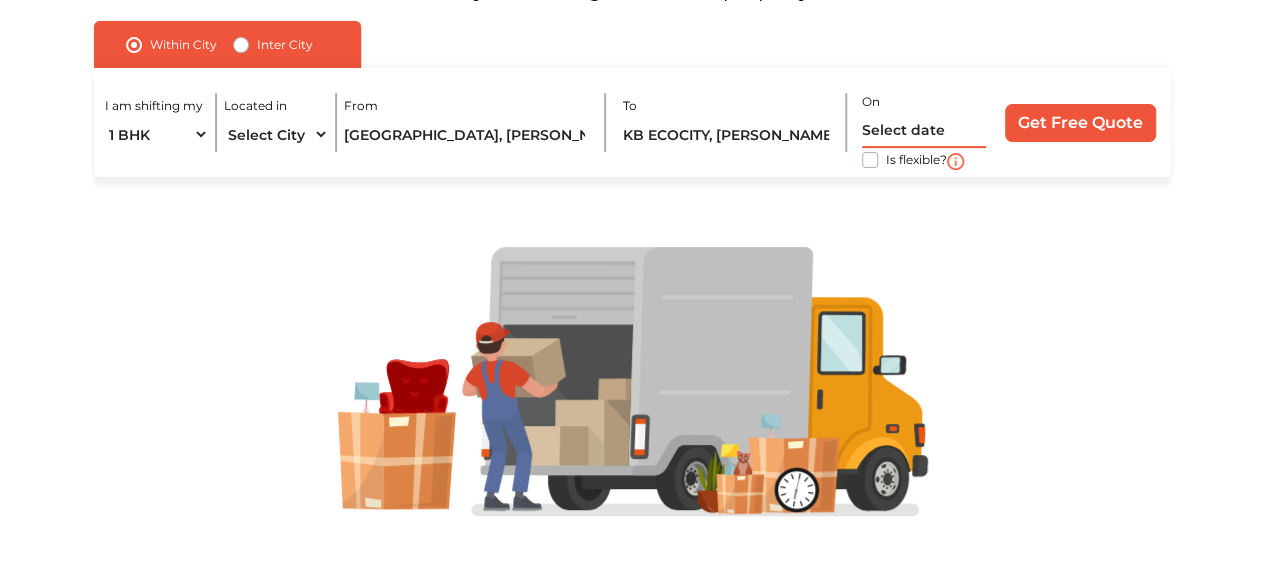 click at bounding box center [924, 130] 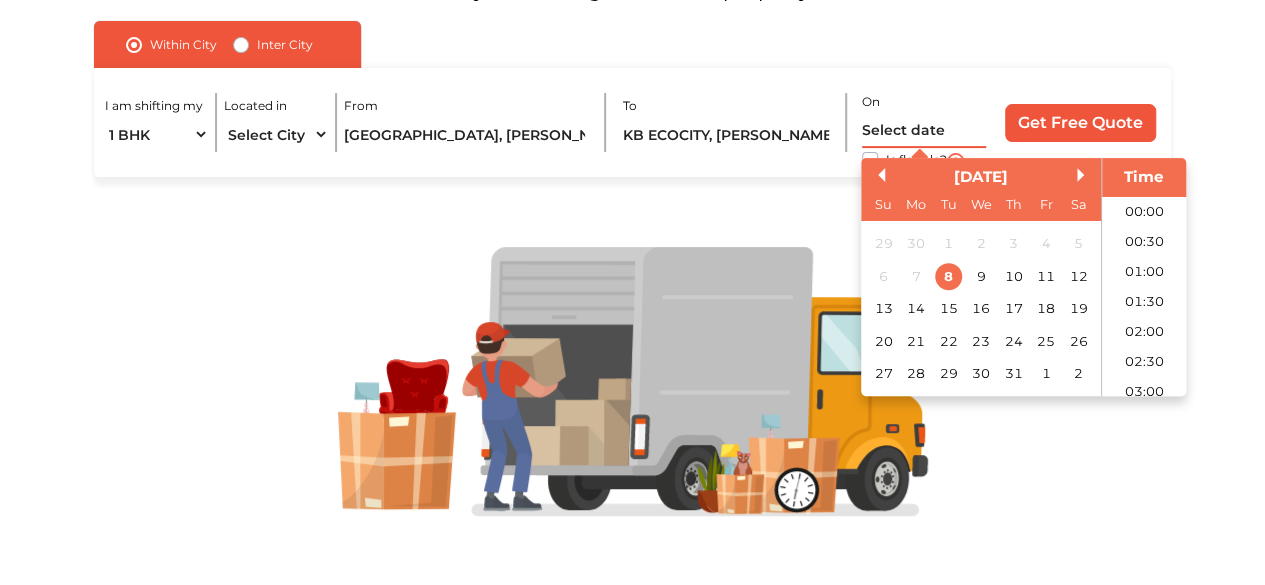 scroll, scrollTop: 515, scrollLeft: 0, axis: vertical 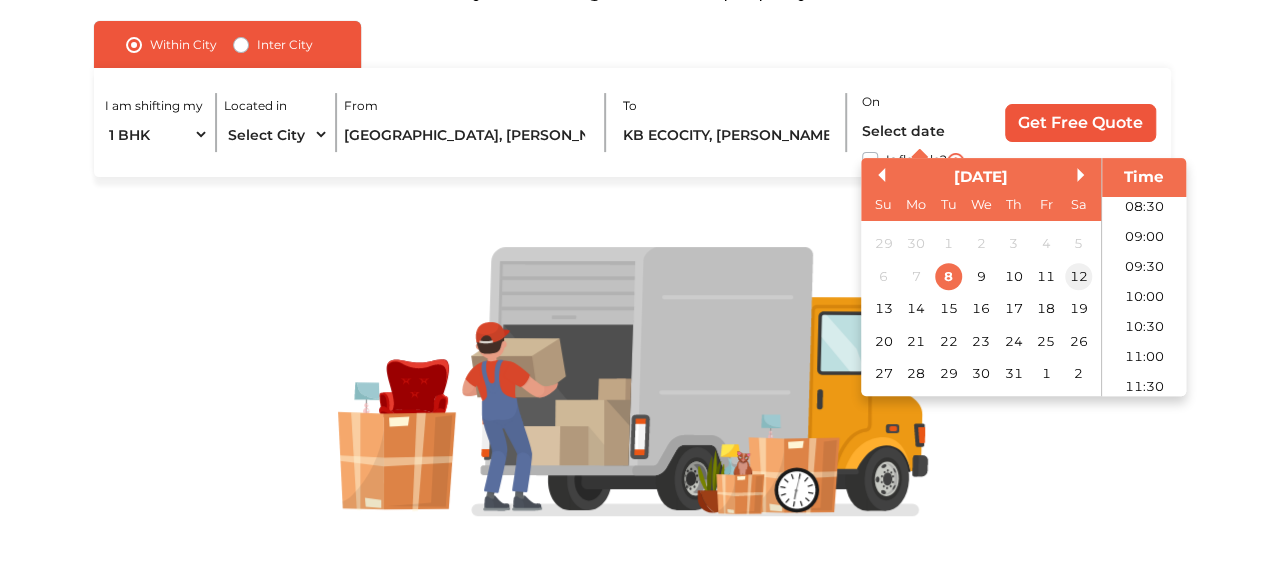 click on "12" at bounding box center [1078, 276] 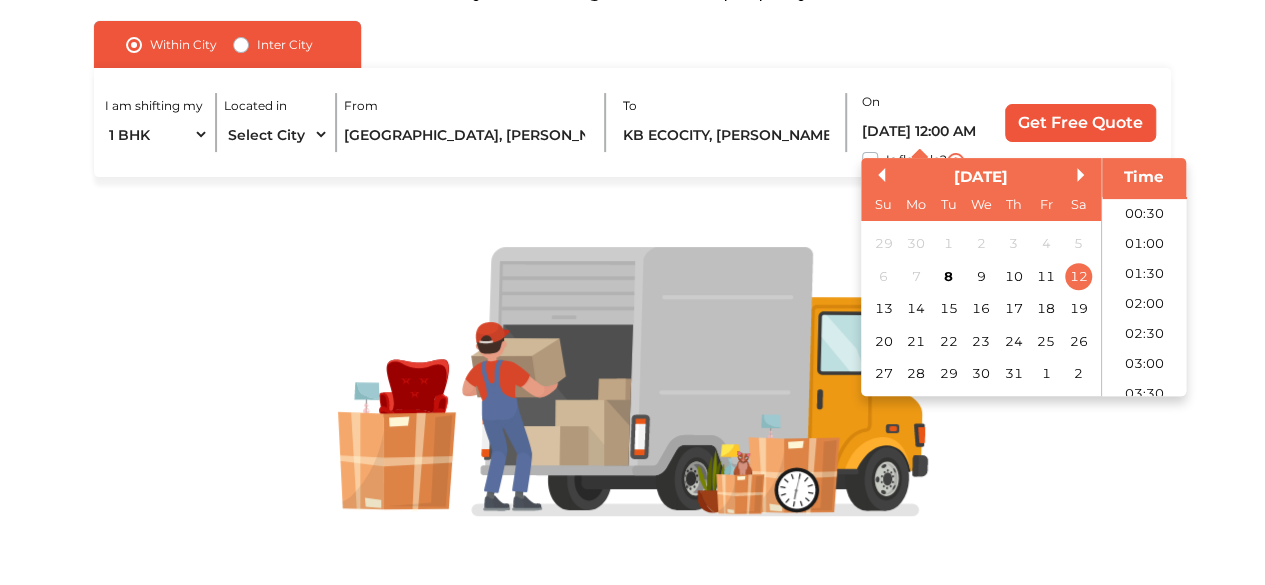 scroll, scrollTop: 0, scrollLeft: 0, axis: both 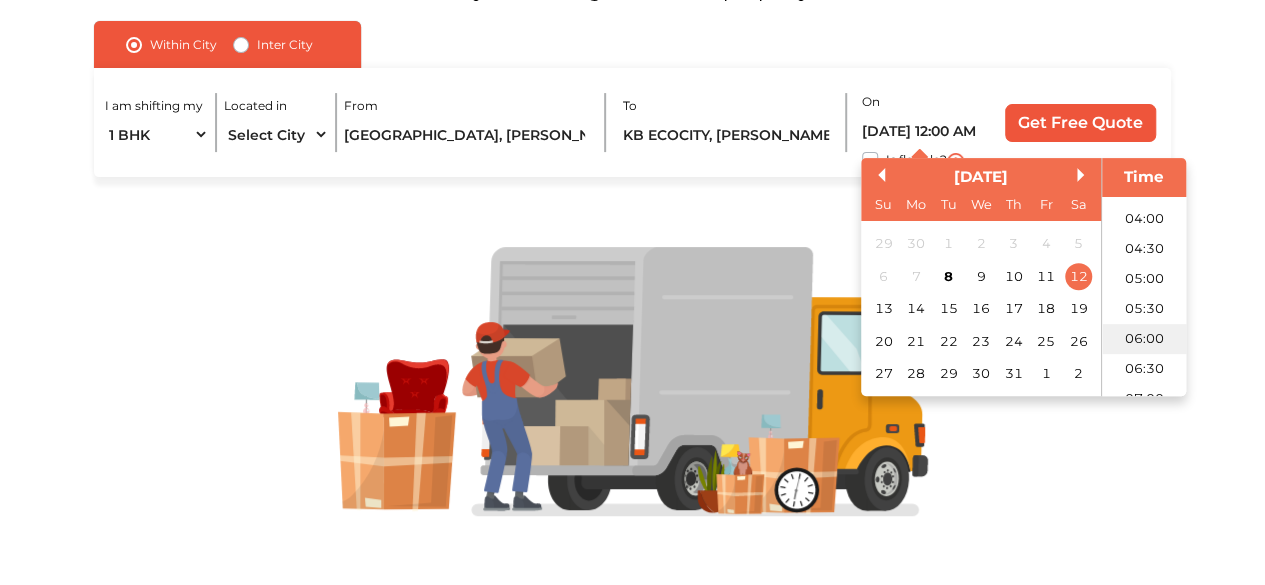 click on "06:00" at bounding box center (1144, 339) 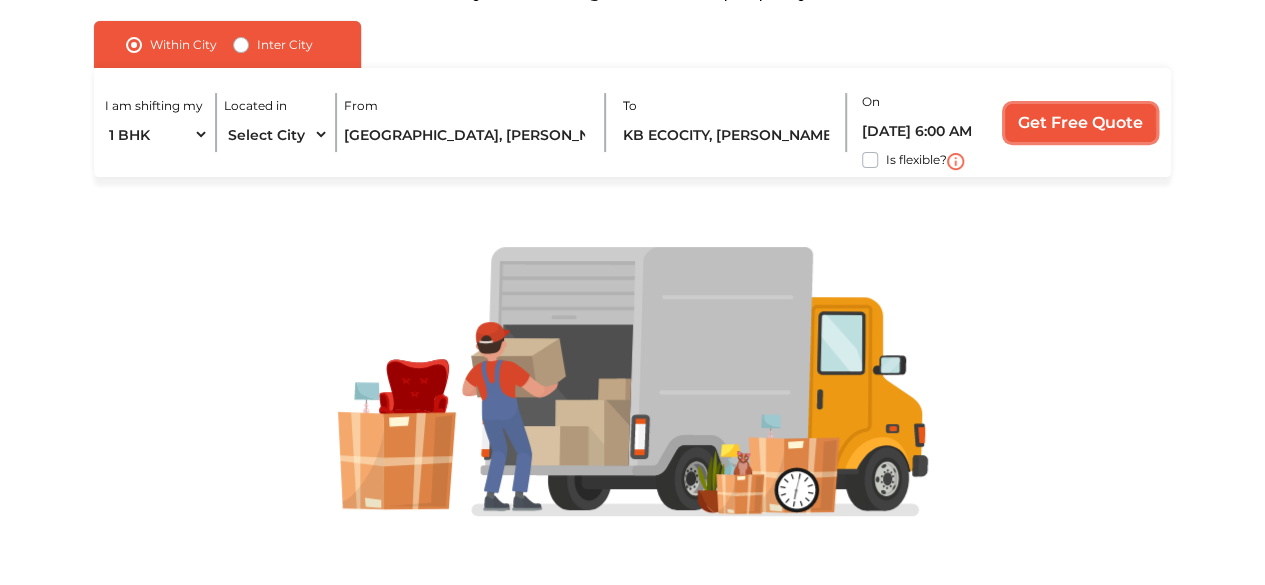 click on "Get Free Quote" at bounding box center [1080, 123] 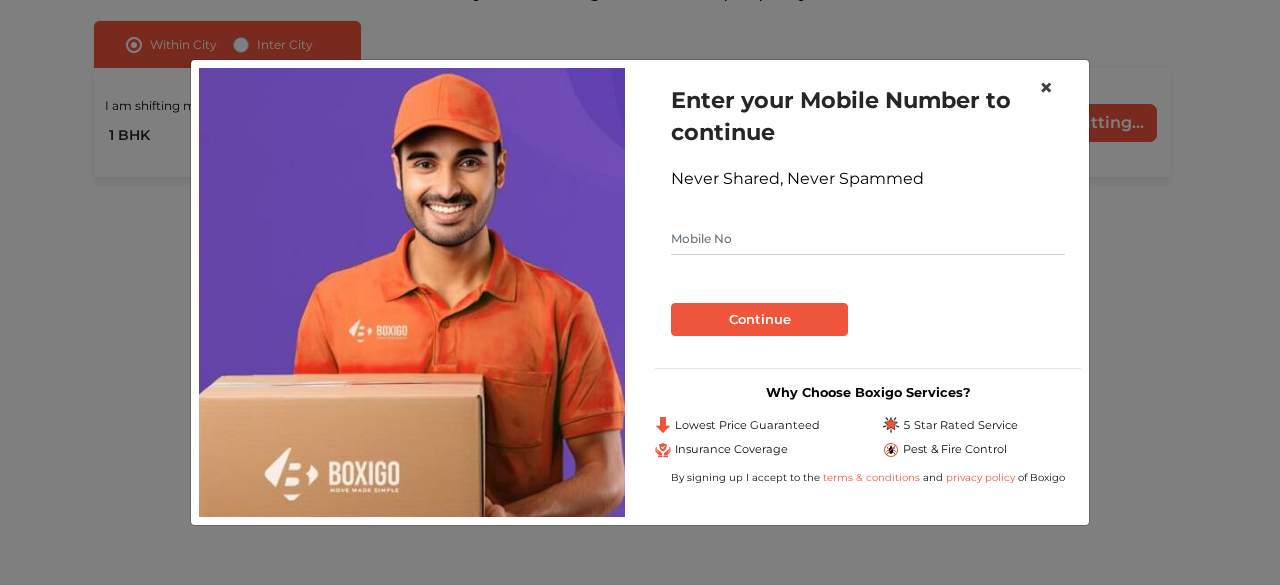 click on "×" at bounding box center [1046, 87] 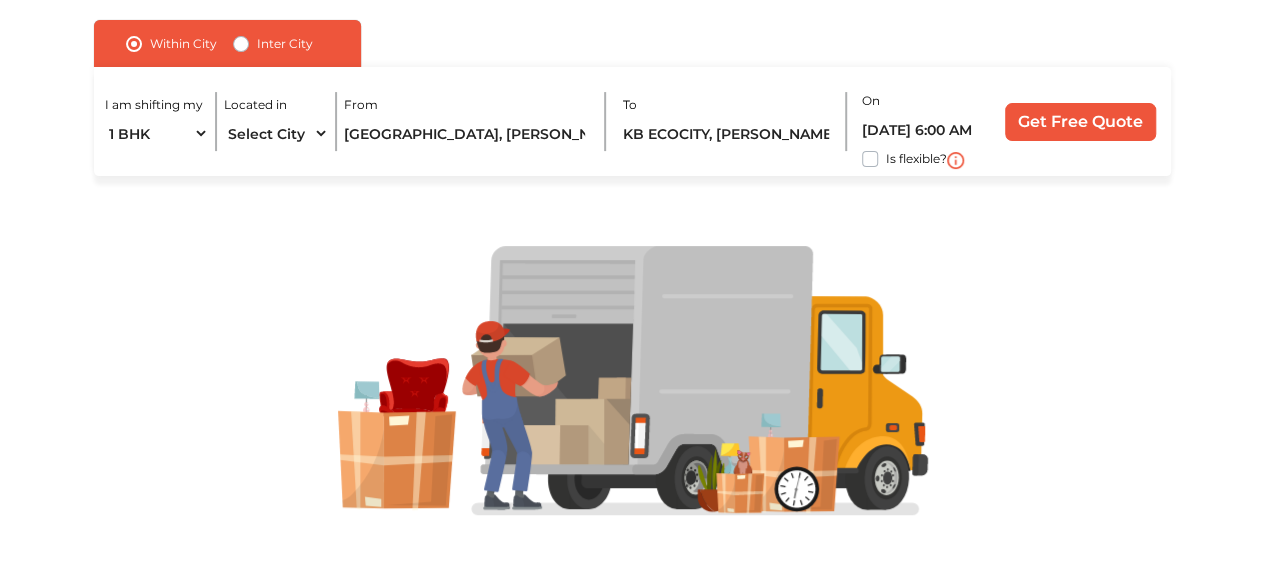 scroll, scrollTop: 0, scrollLeft: 0, axis: both 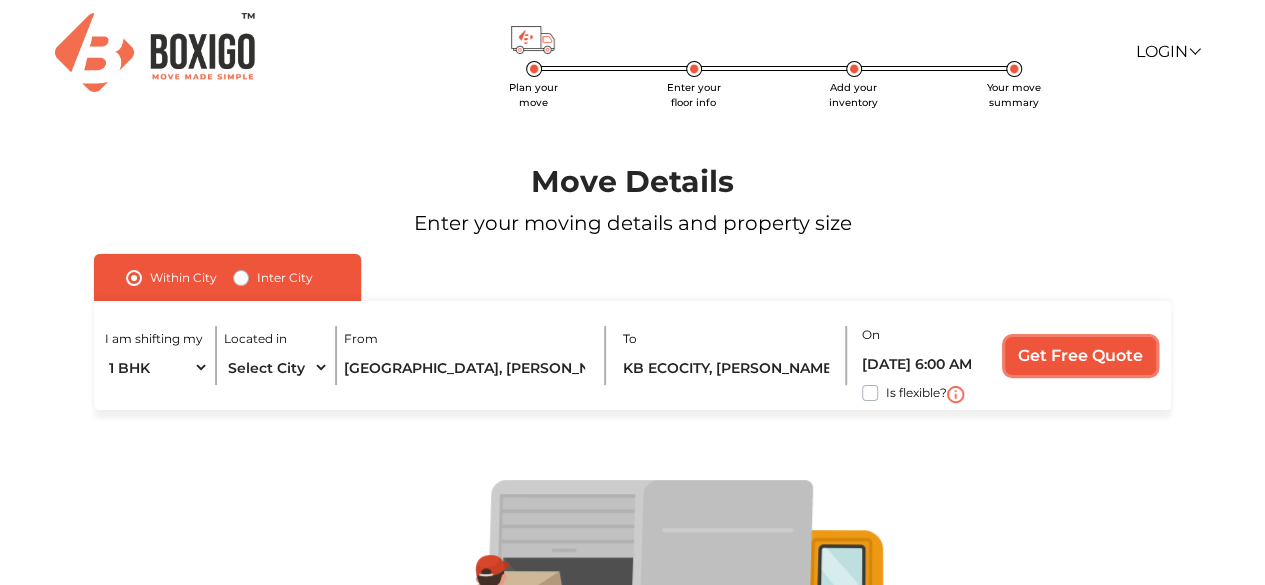 click on "Get Free Quote" at bounding box center (1080, 356) 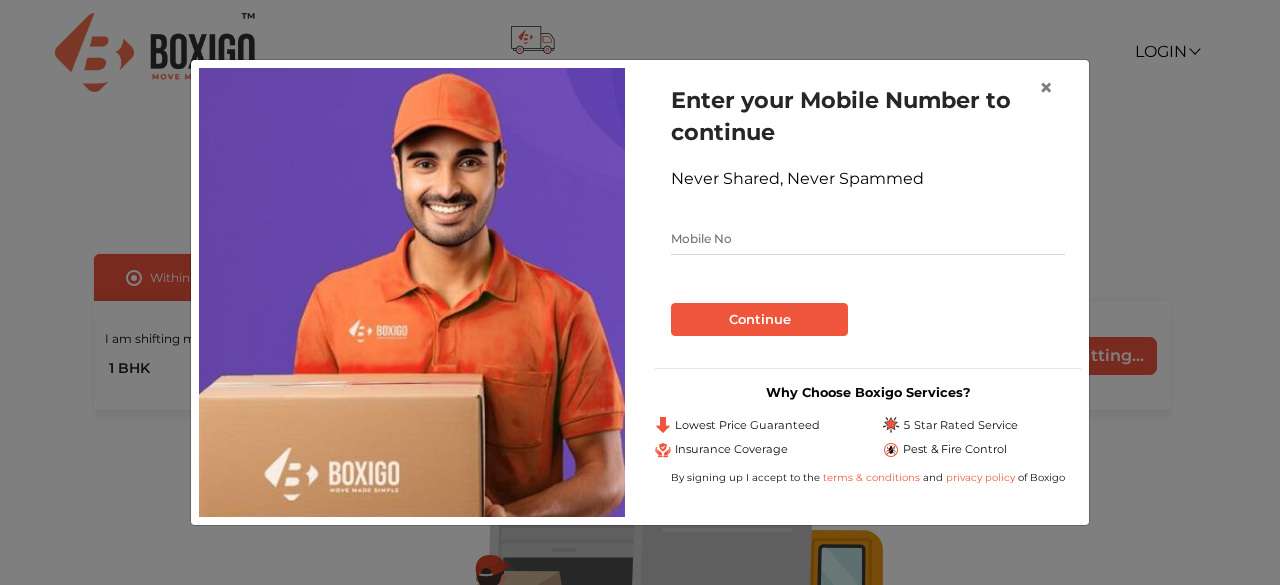 click at bounding box center [868, 239] 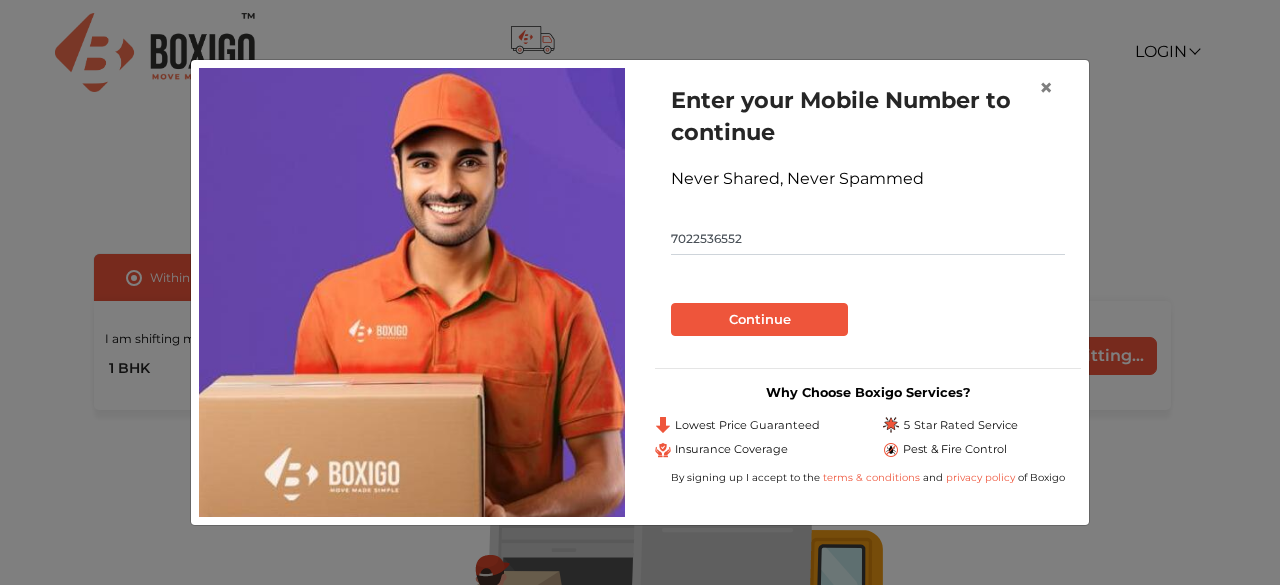 type on "7022536552" 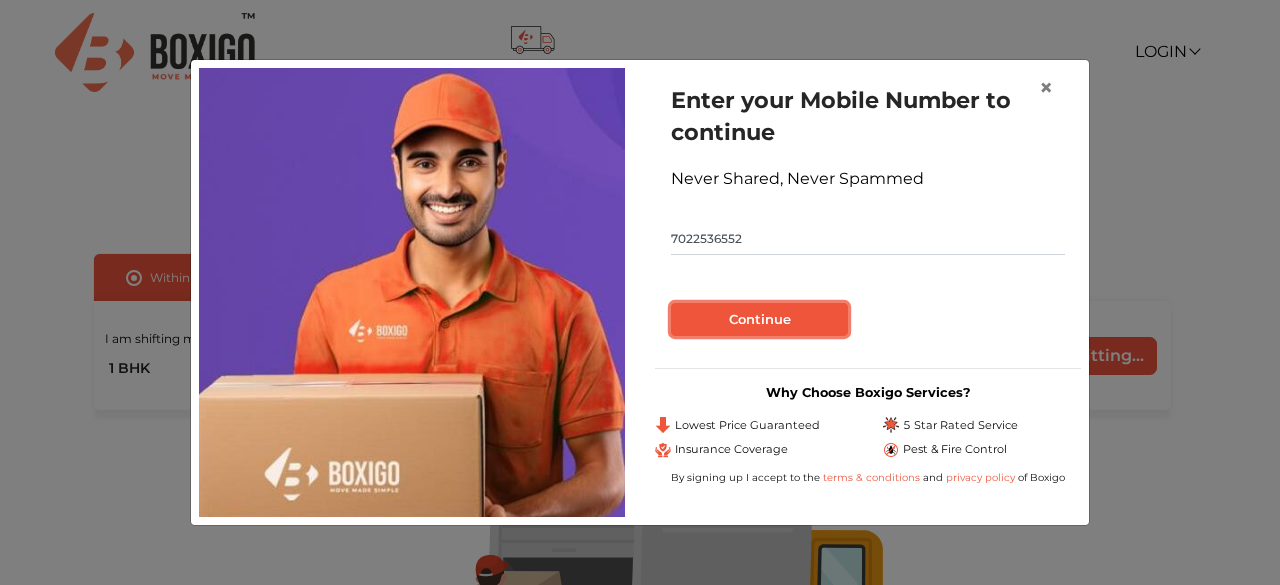 click on "Continue" at bounding box center (759, 320) 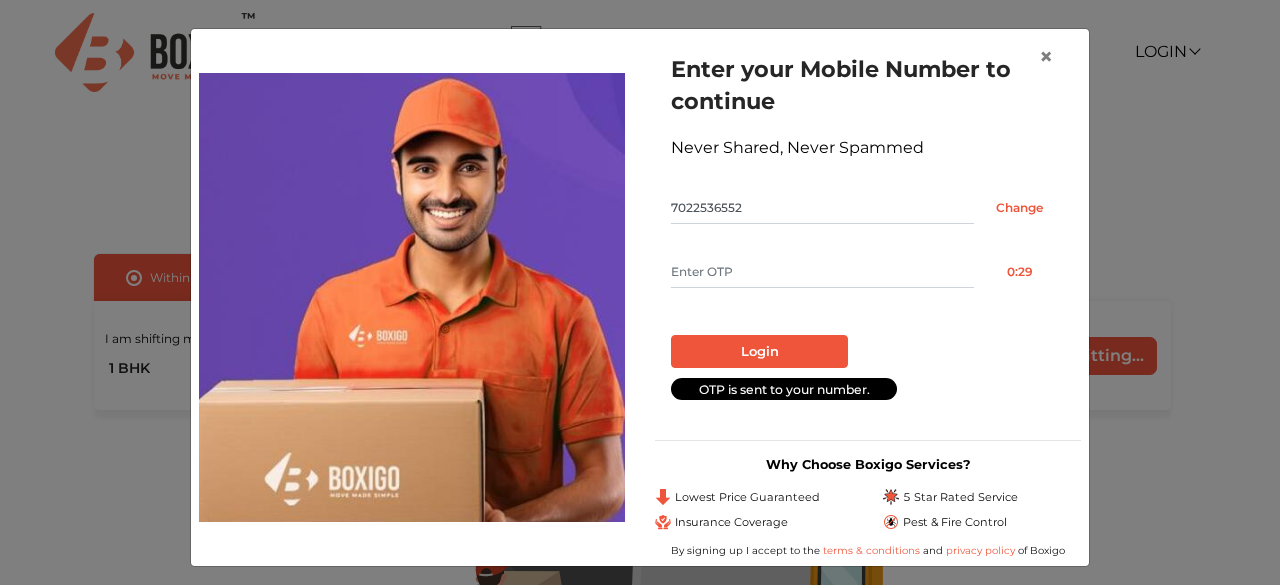 click at bounding box center (822, 272) 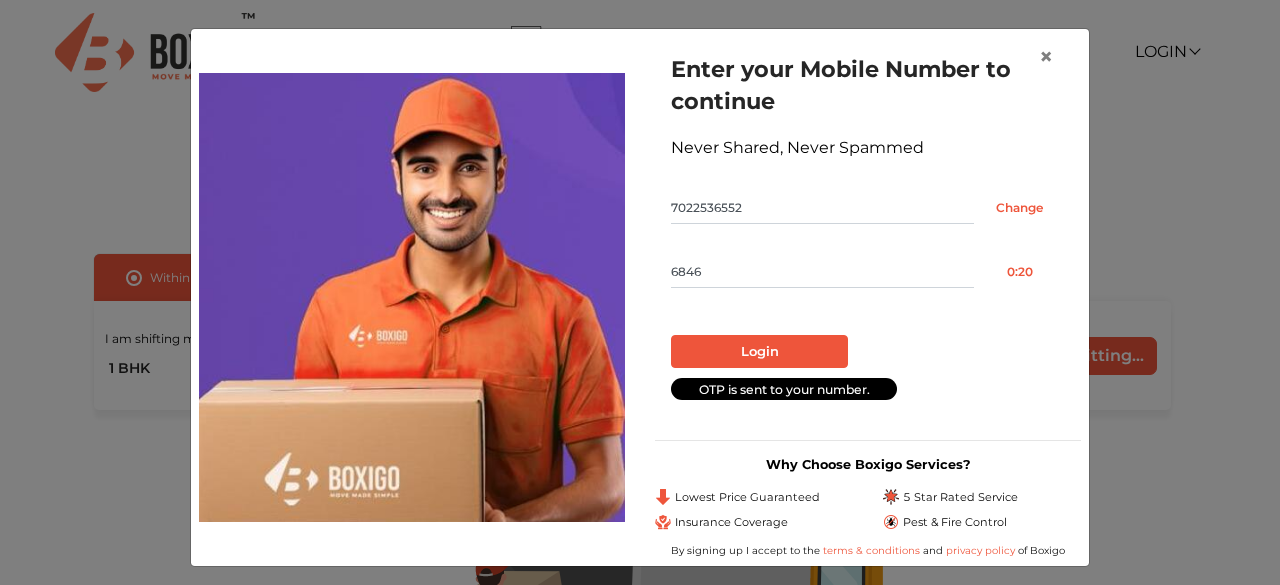 type on "6846" 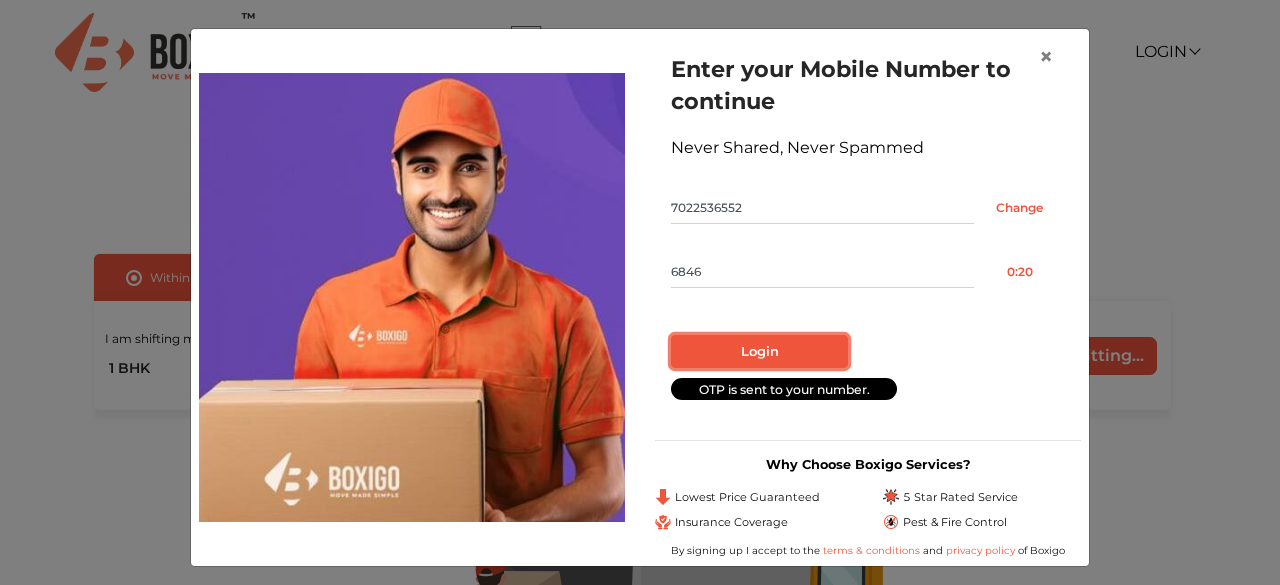 click on "Login" at bounding box center [759, 352] 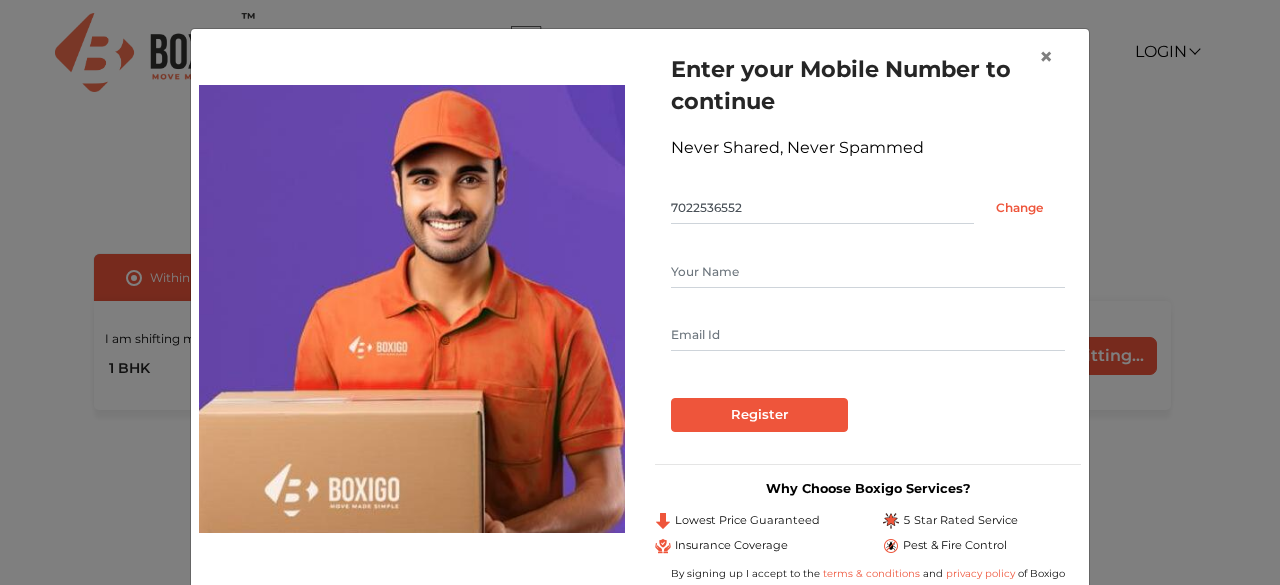 click at bounding box center (868, 272) 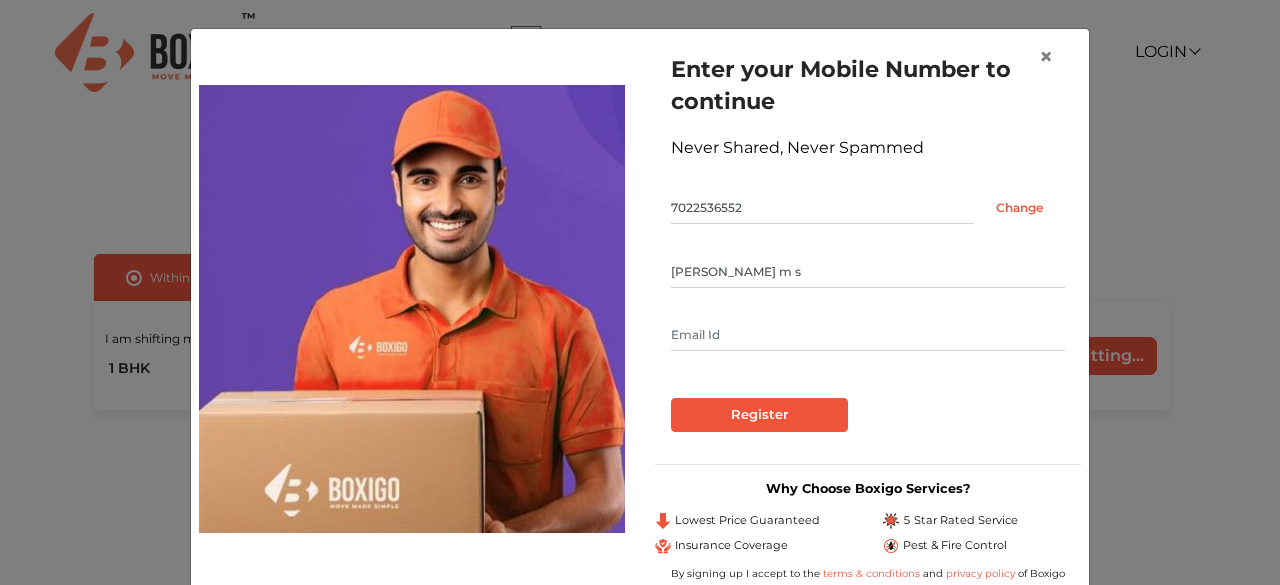 type on "[PERSON_NAME] m s" 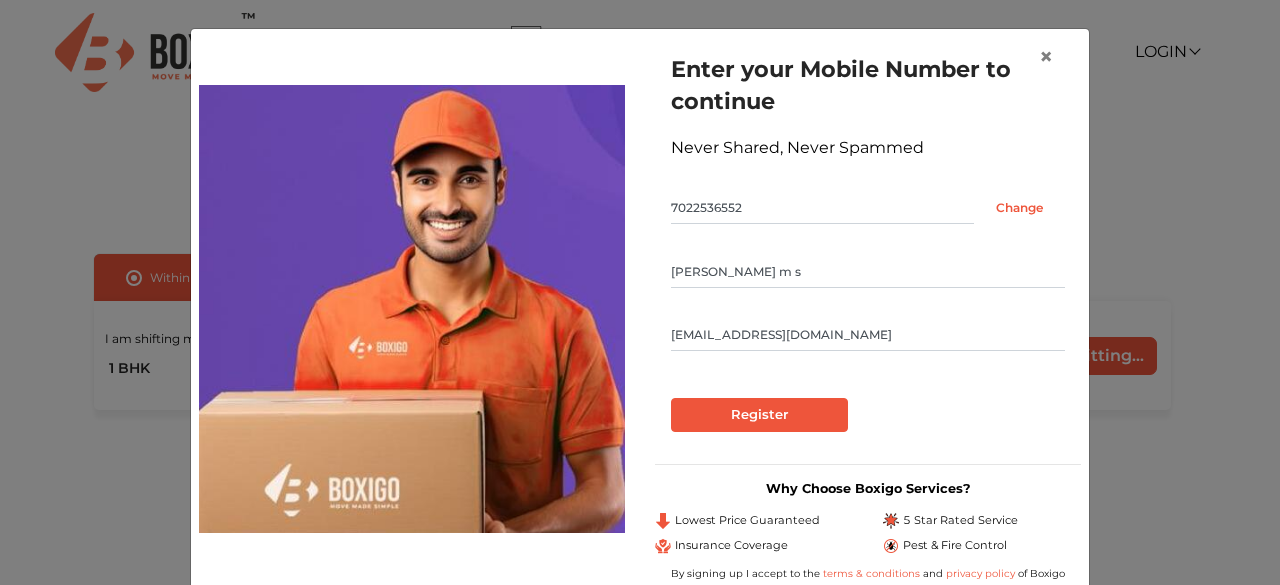 type on "[EMAIL_ADDRESS][DOMAIN_NAME]" 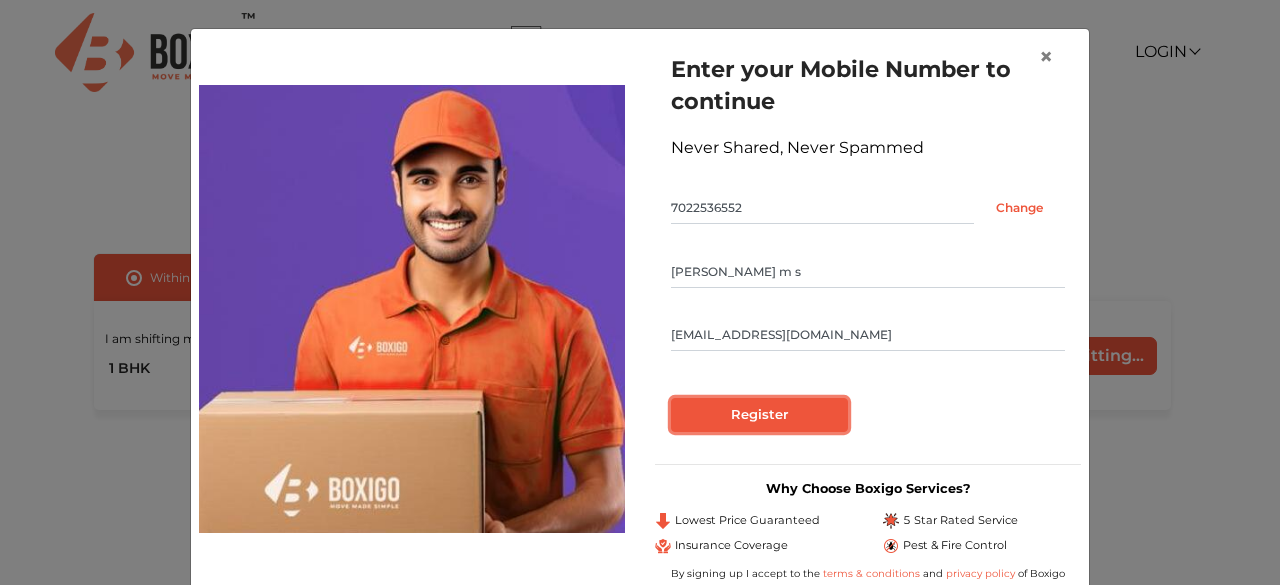 click on "Register" at bounding box center [759, 415] 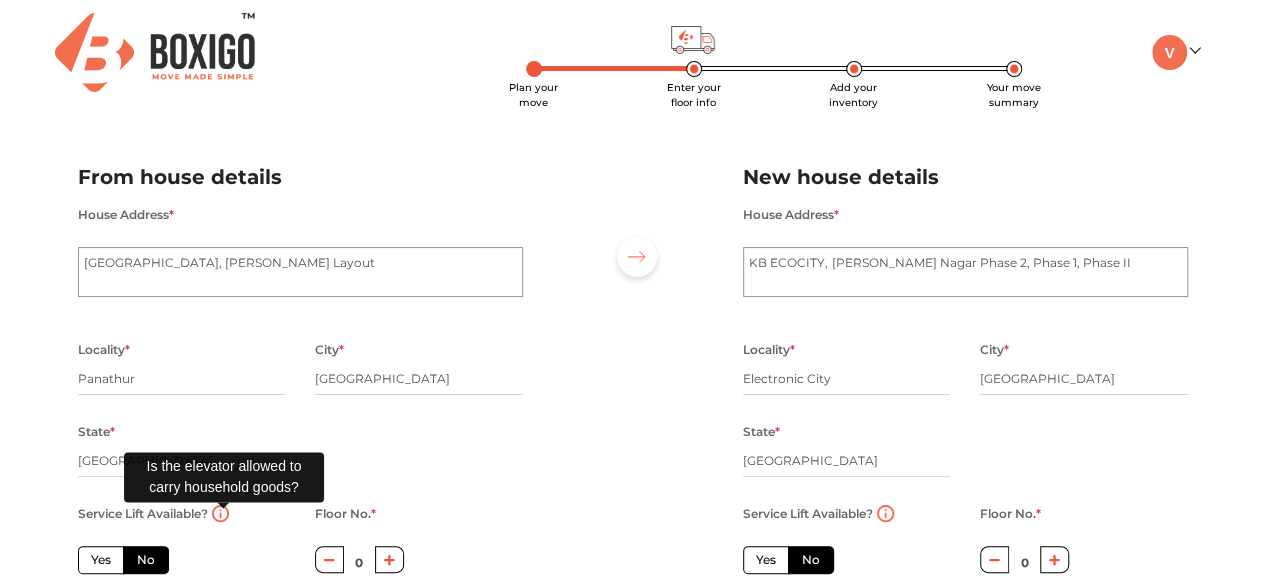 scroll, scrollTop: 233, scrollLeft: 0, axis: vertical 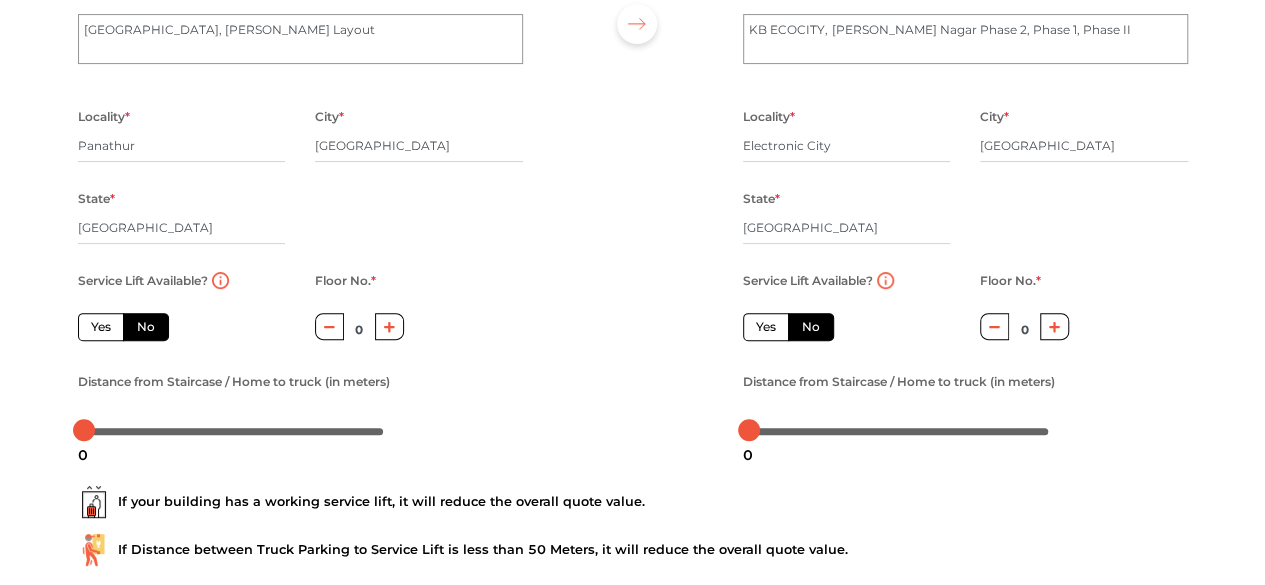 click on "Yes" at bounding box center [101, 327] 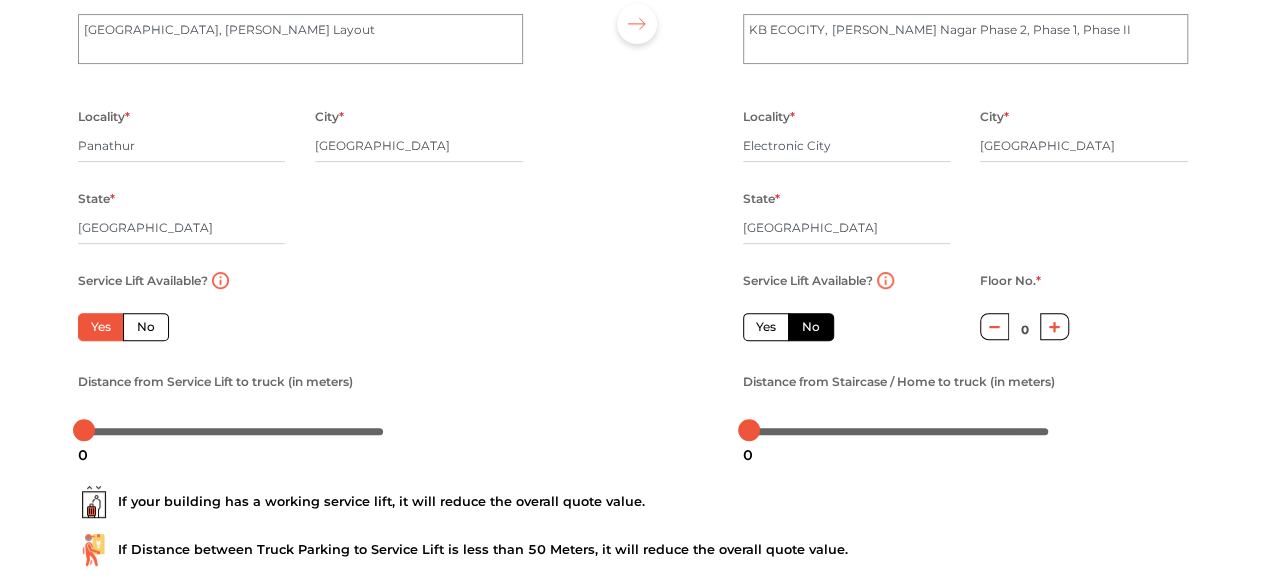 click on "No" at bounding box center [146, 327] 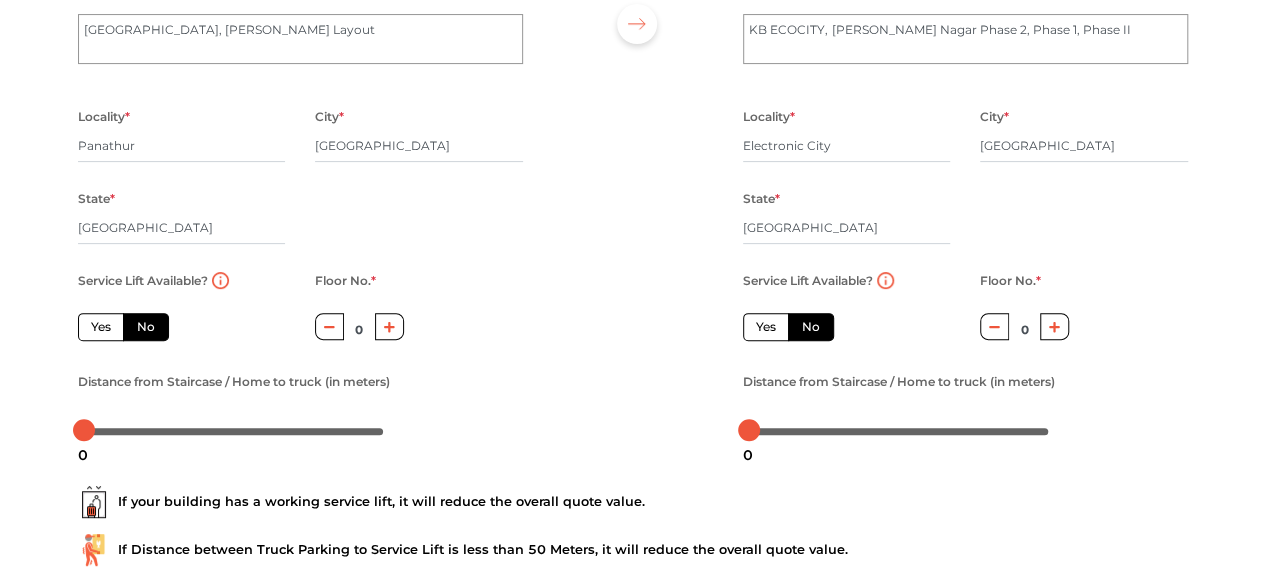 click 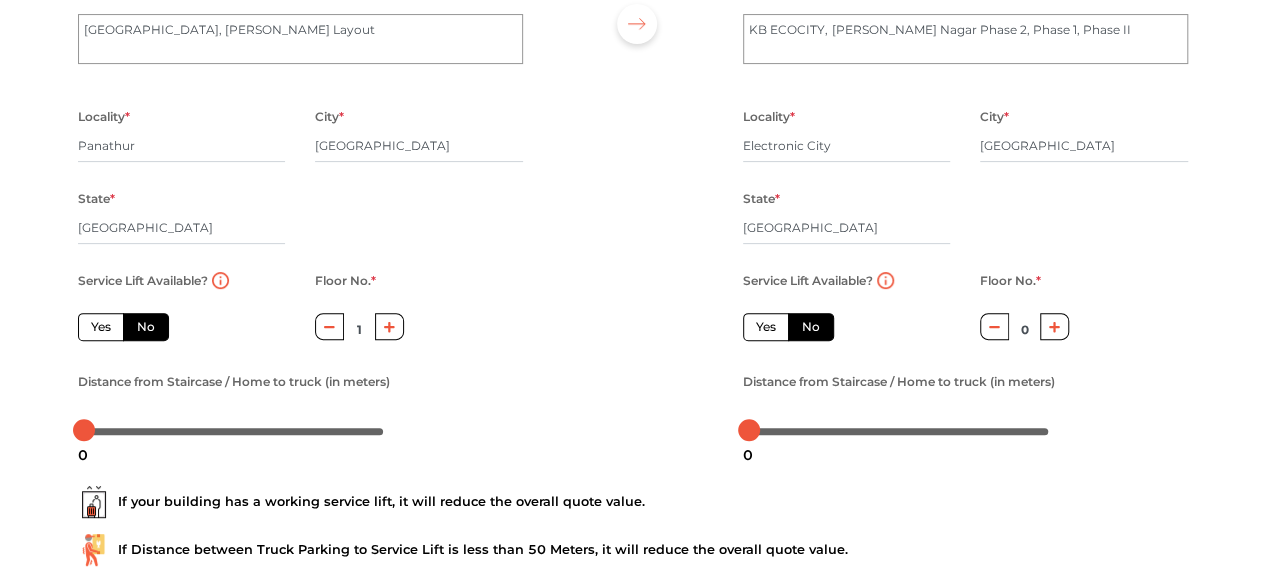click 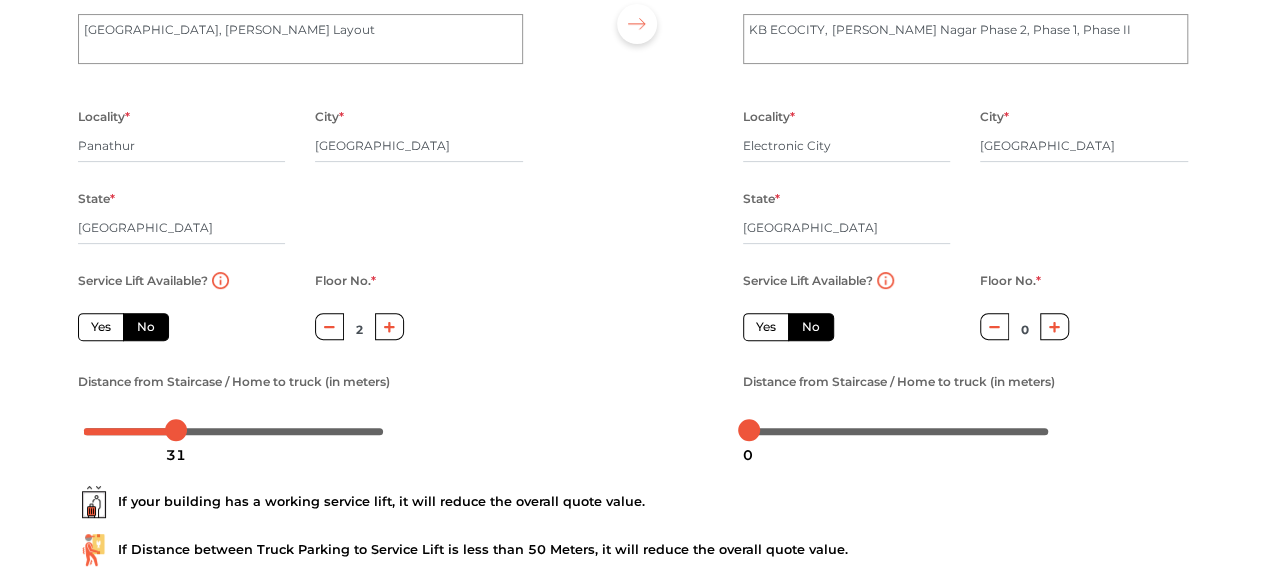 drag, startPoint x: 108, startPoint y: 430, endPoint x: 164, endPoint y: 430, distance: 56 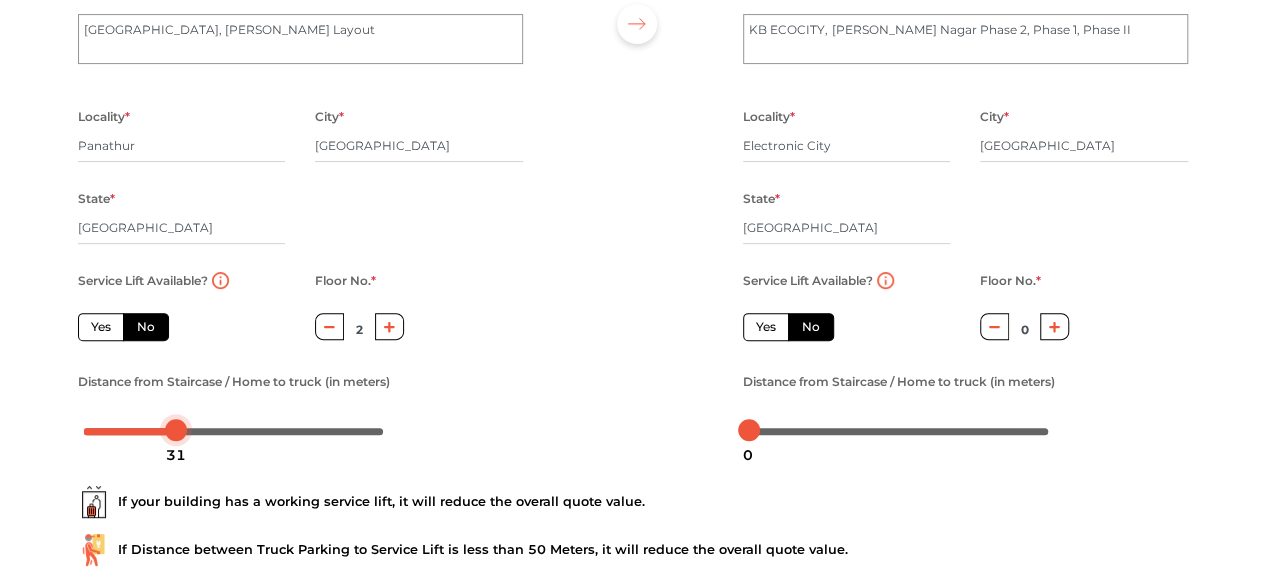 click at bounding box center [234, 430] 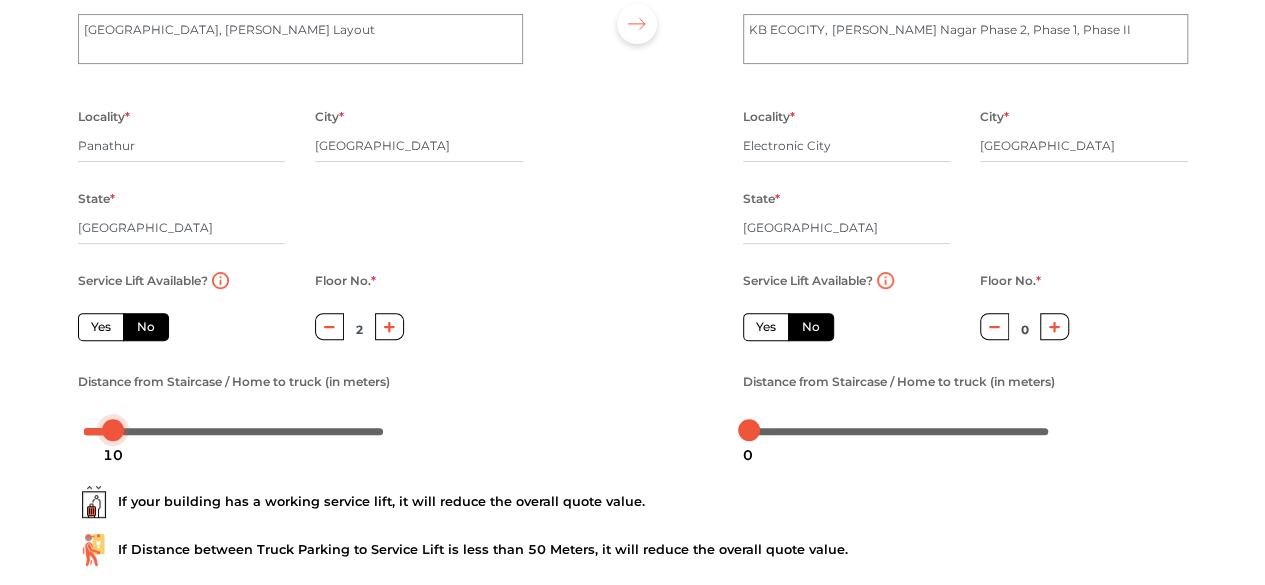drag, startPoint x: 164, startPoint y: 430, endPoint x: 114, endPoint y: 429, distance: 50.01 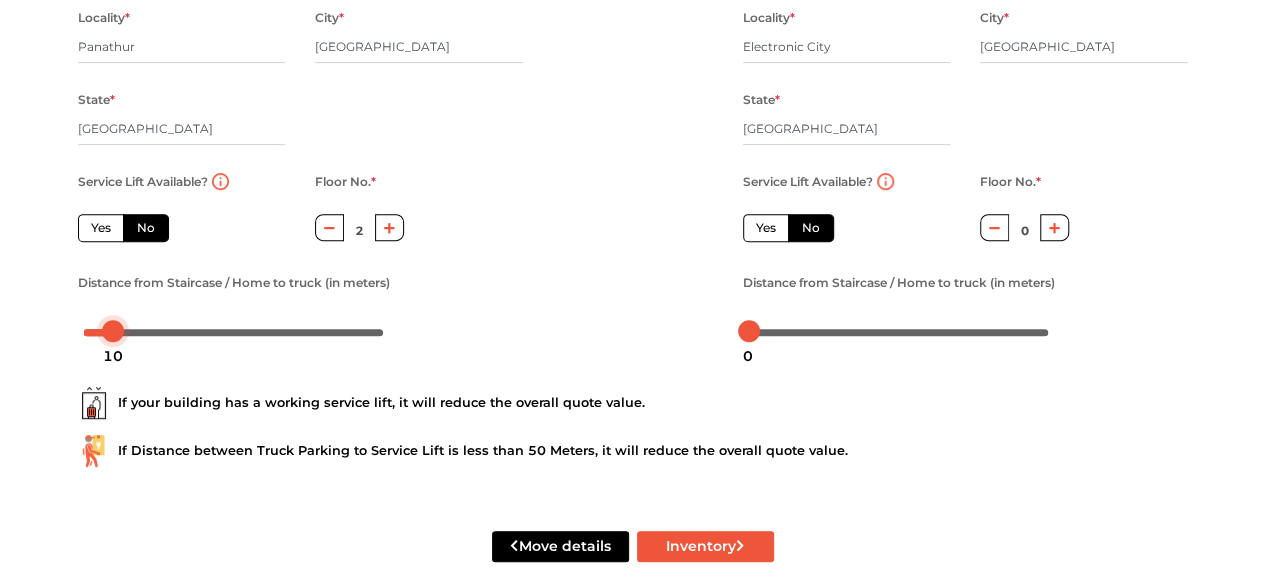 scroll, scrollTop: 360, scrollLeft: 0, axis: vertical 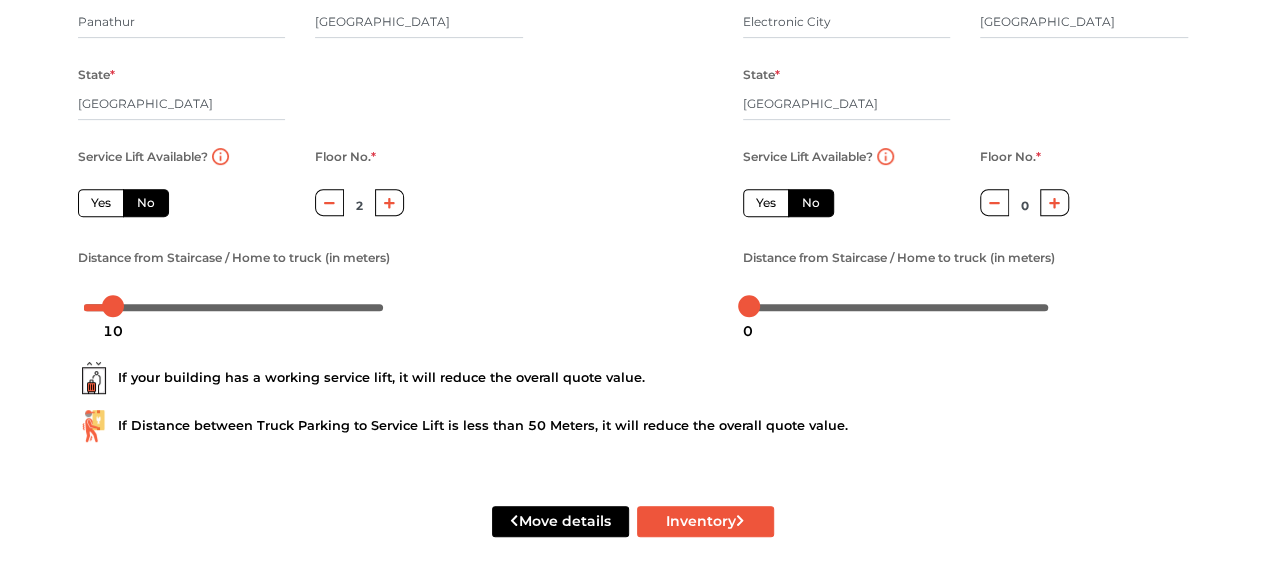 click on "Service Lift Available?  Yes No" at bounding box center [182, 194] 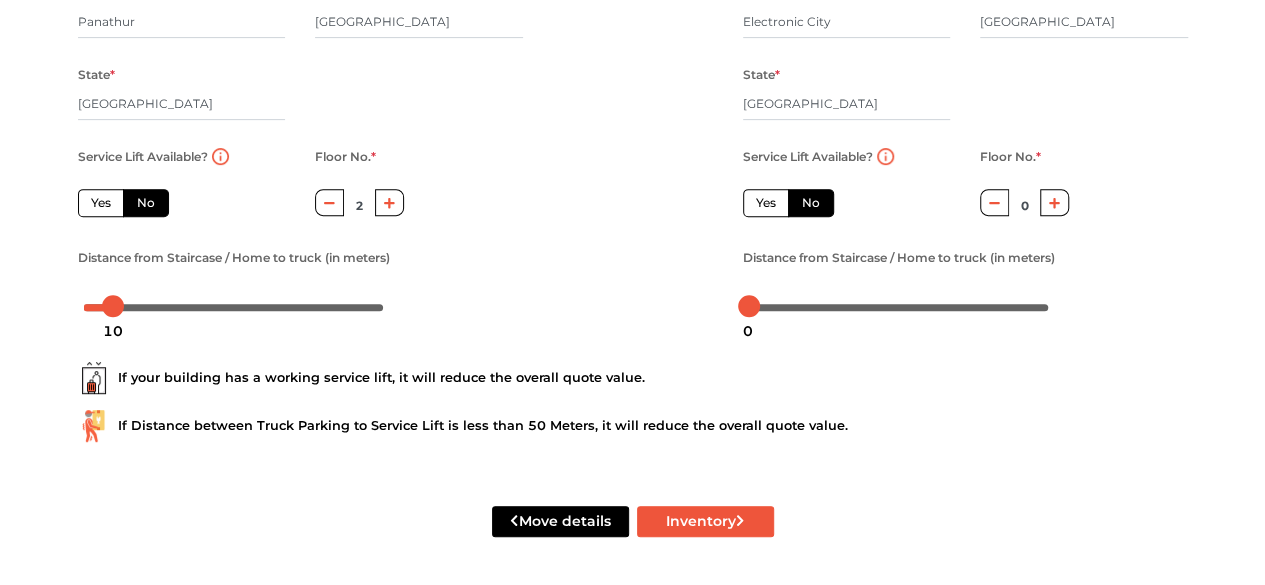 click on "Yes" at bounding box center (101, 203) 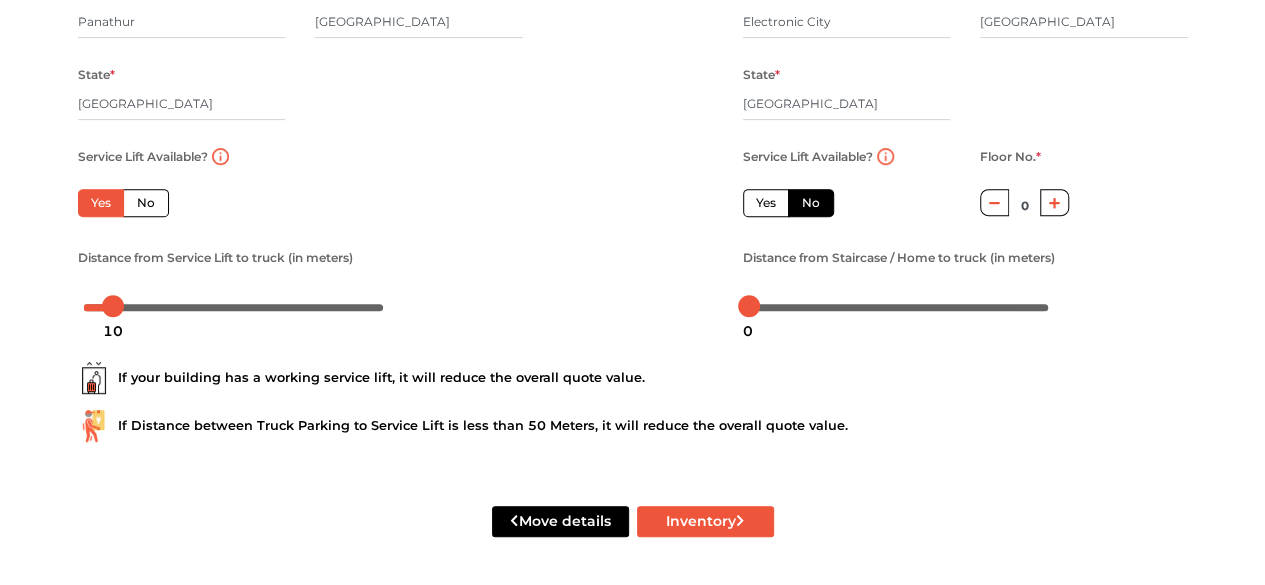 click on "Yes" at bounding box center (766, 203) 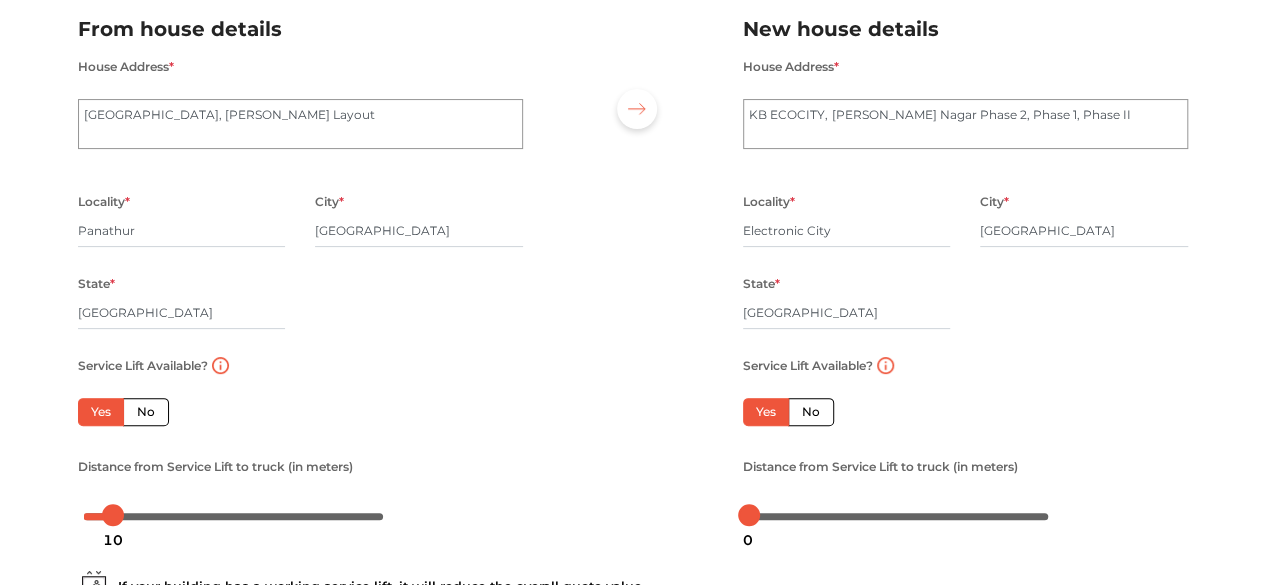scroll, scrollTop: 126, scrollLeft: 0, axis: vertical 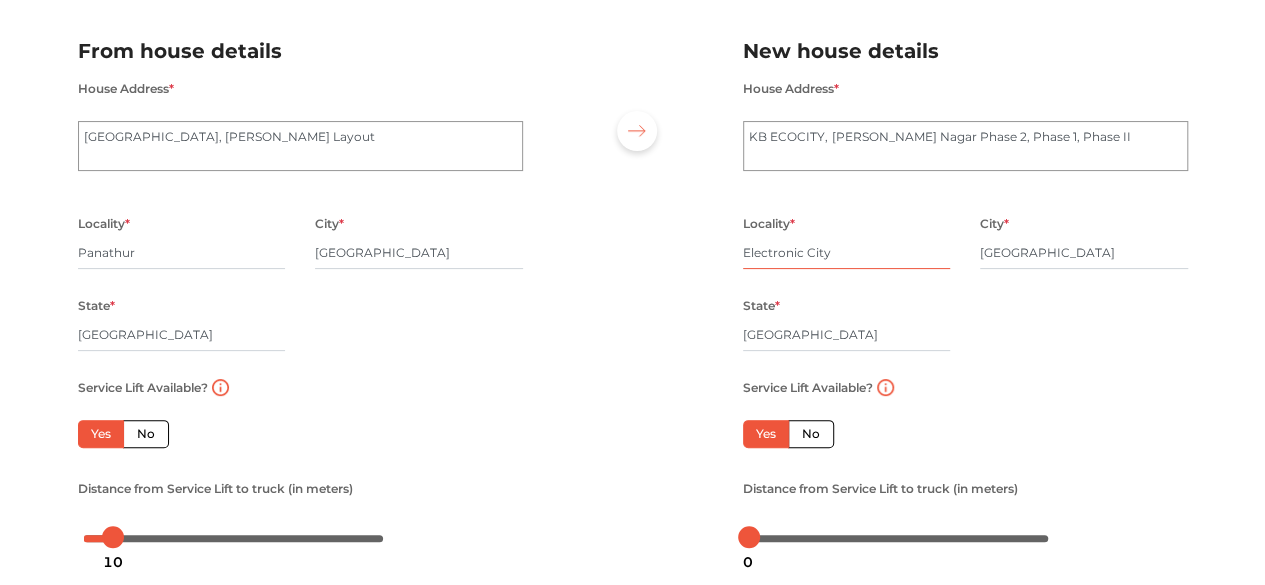 click on "Electronic City" at bounding box center (847, 253) 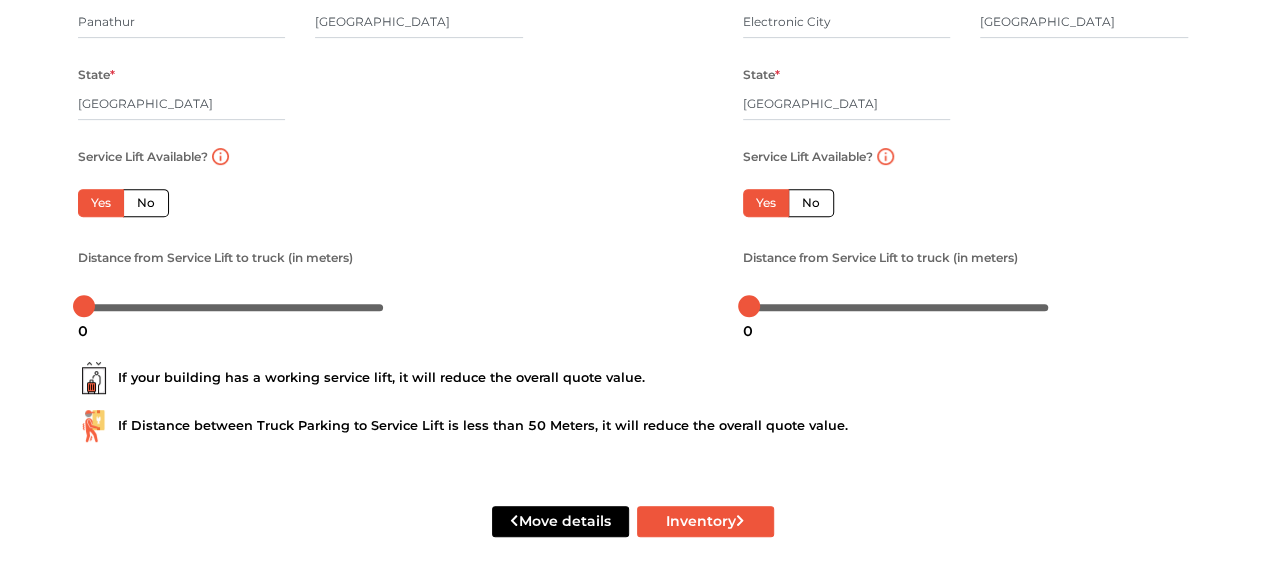 drag, startPoint x: 120, startPoint y: 310, endPoint x: 17, endPoint y: 308, distance: 103.01942 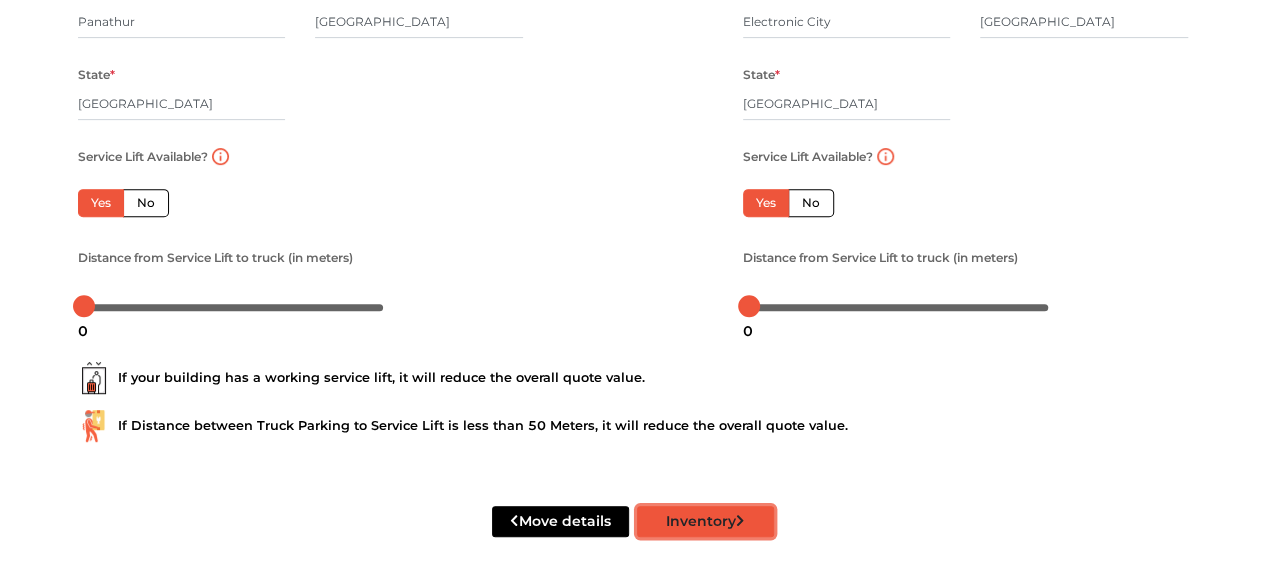 click on "Inventory" at bounding box center [705, 521] 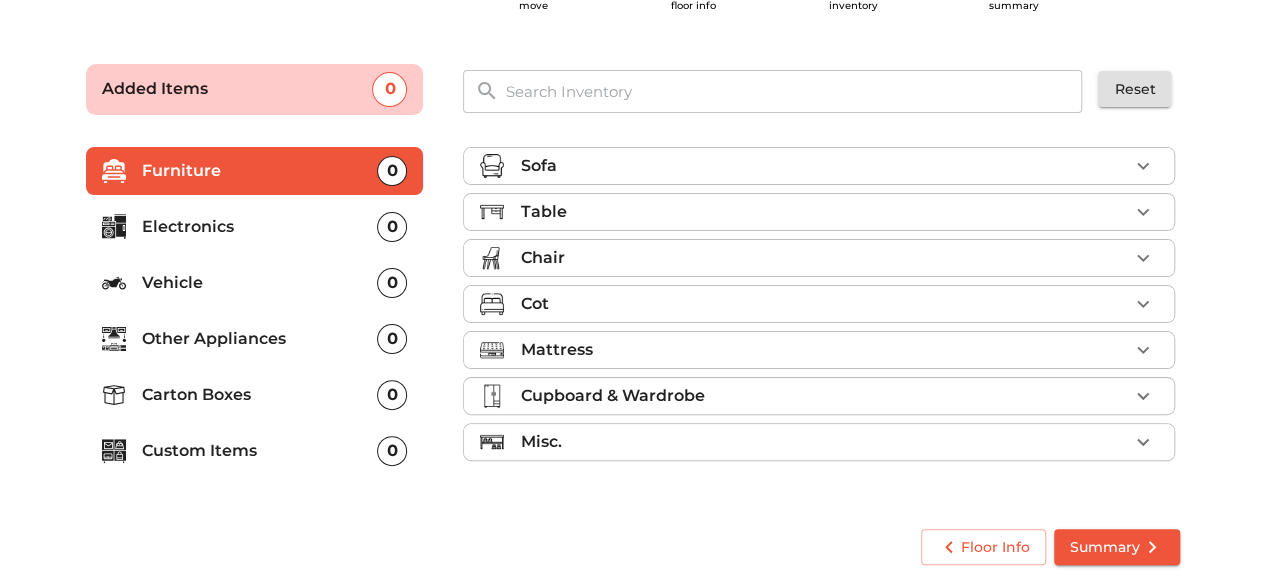 scroll, scrollTop: 96, scrollLeft: 0, axis: vertical 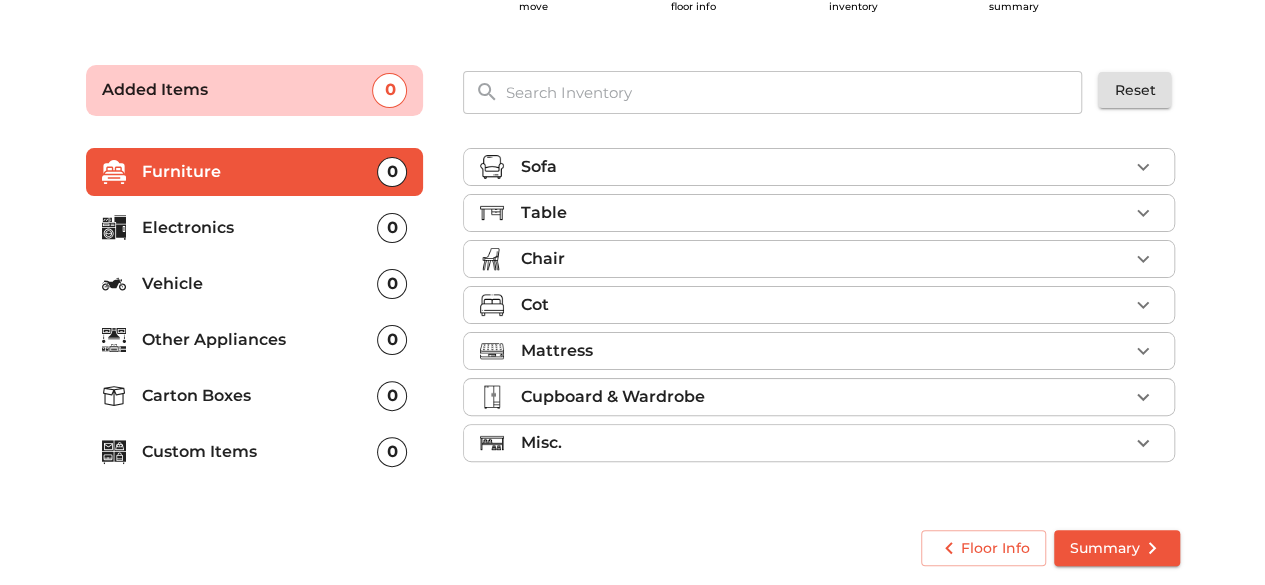 click on "Sofa" at bounding box center [824, 167] 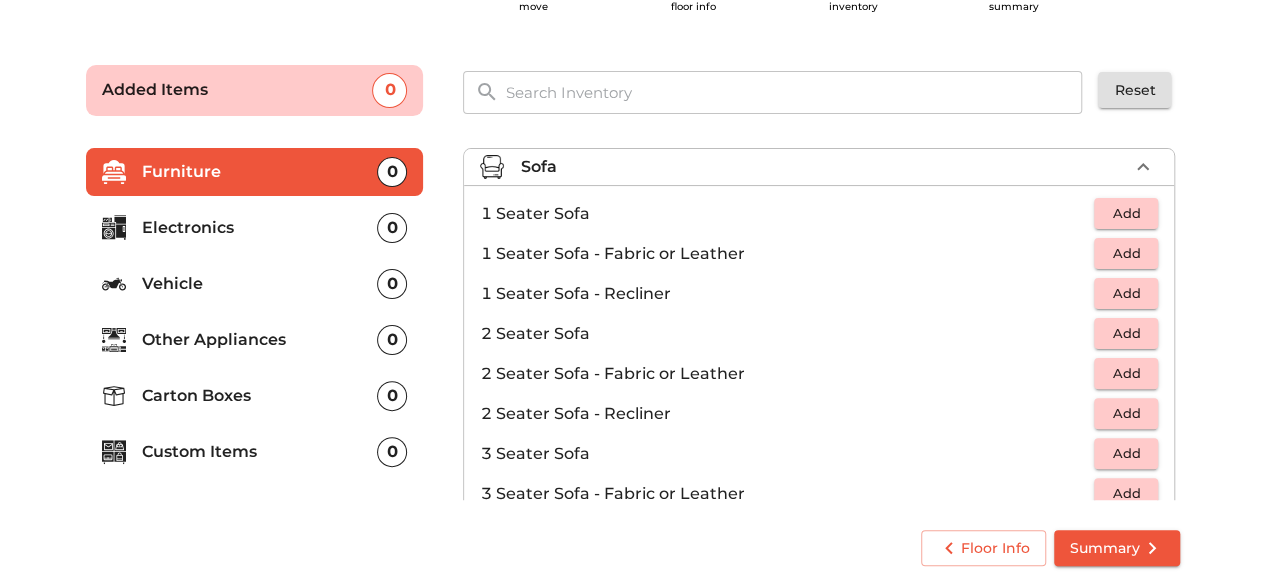 click on "Add" at bounding box center (1126, 213) 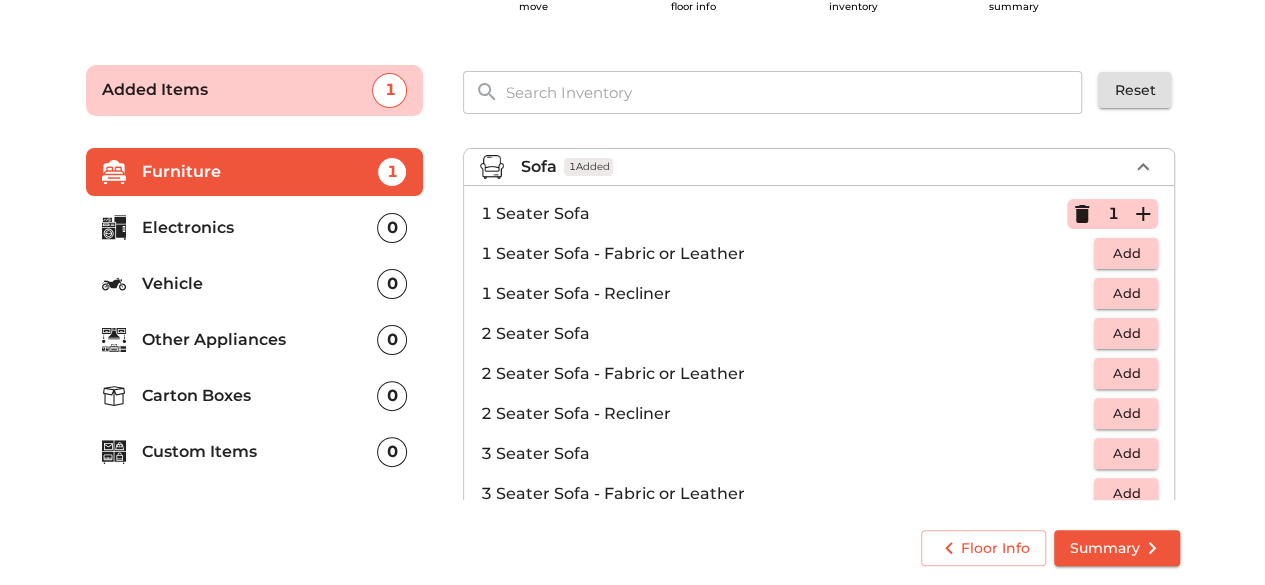click 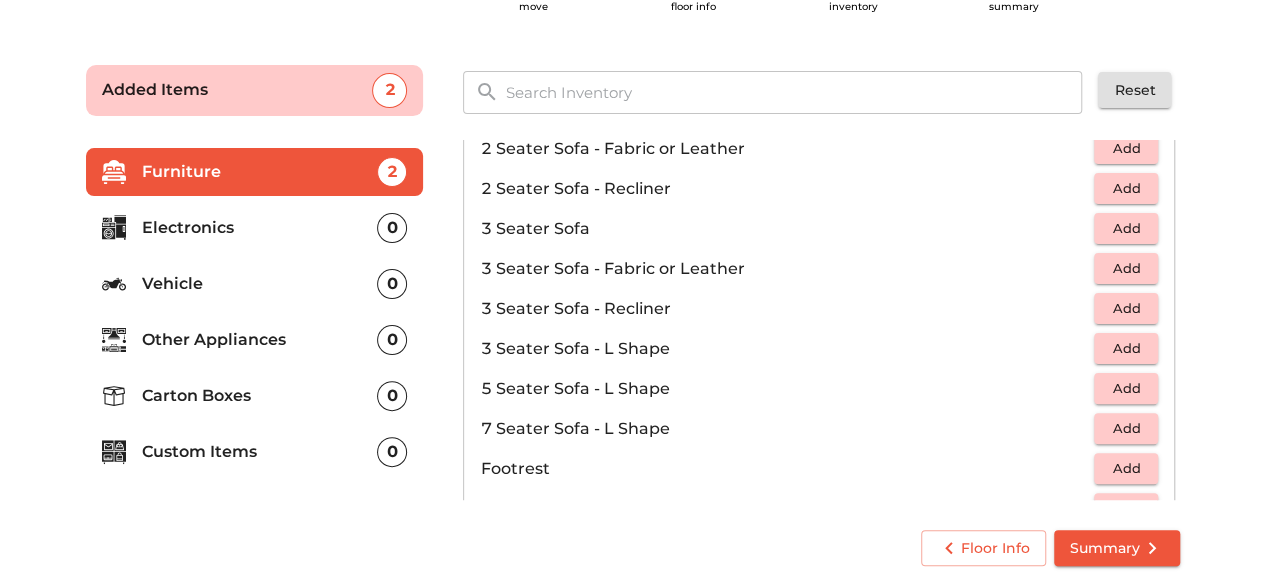 scroll, scrollTop: 233, scrollLeft: 0, axis: vertical 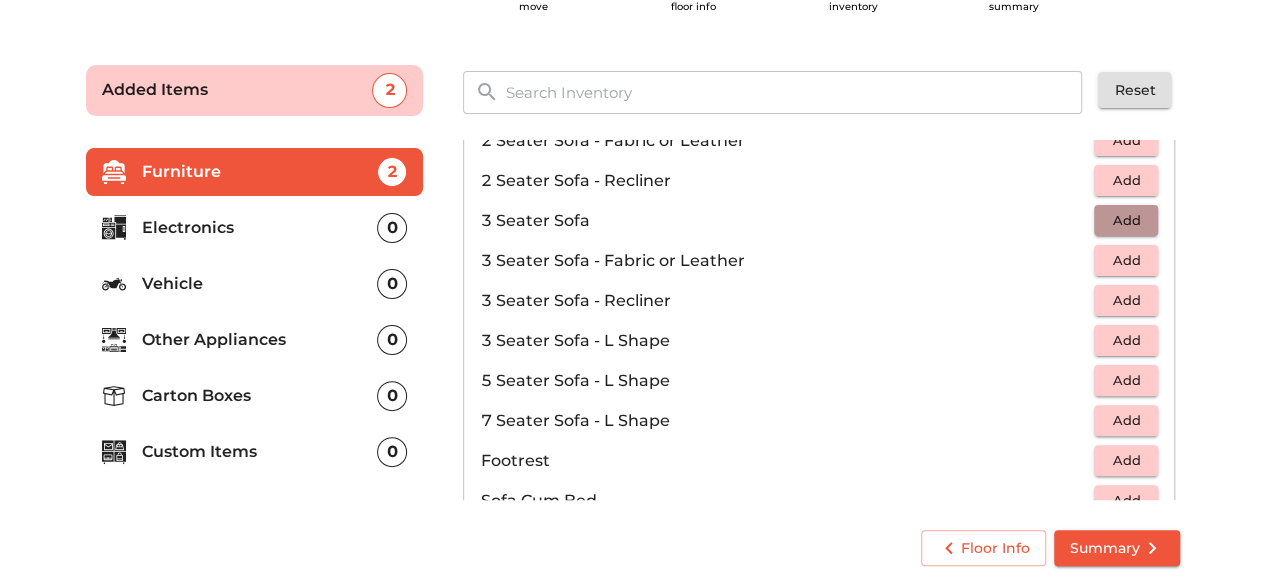 click on "Add" at bounding box center [1126, 220] 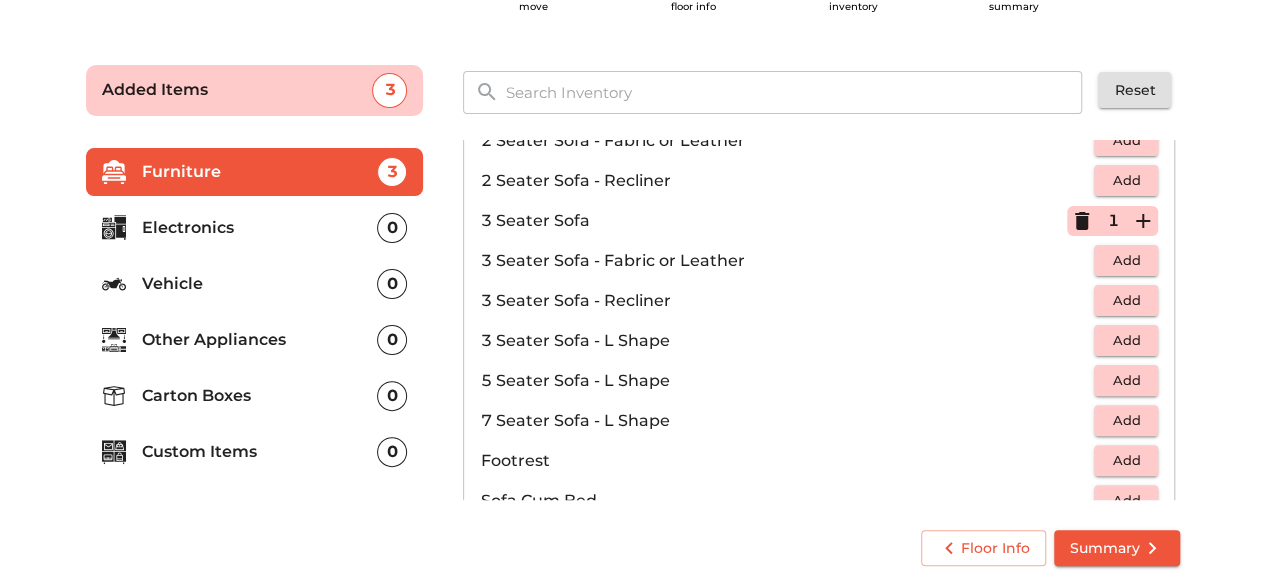 click on "Electronics" at bounding box center [260, 228] 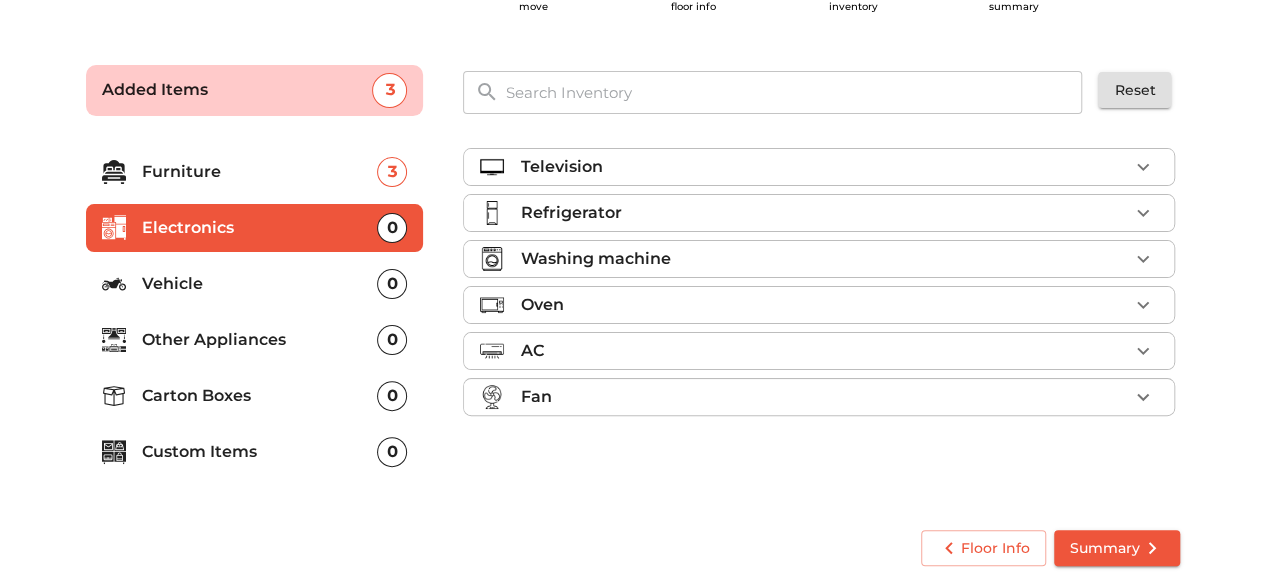 scroll, scrollTop: 0, scrollLeft: 0, axis: both 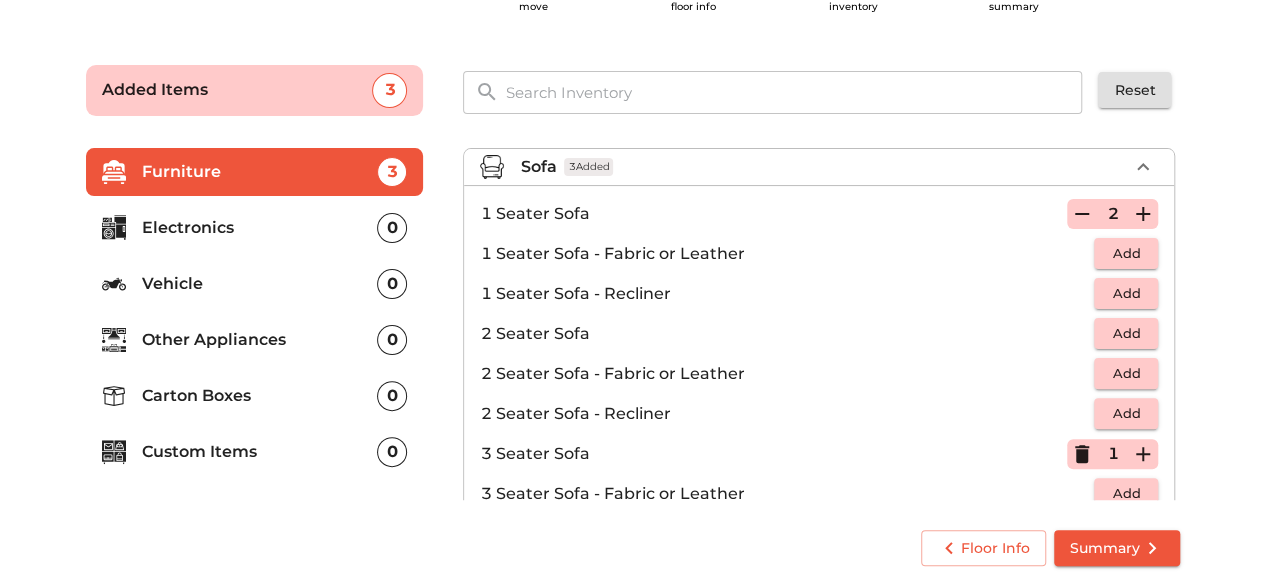 click 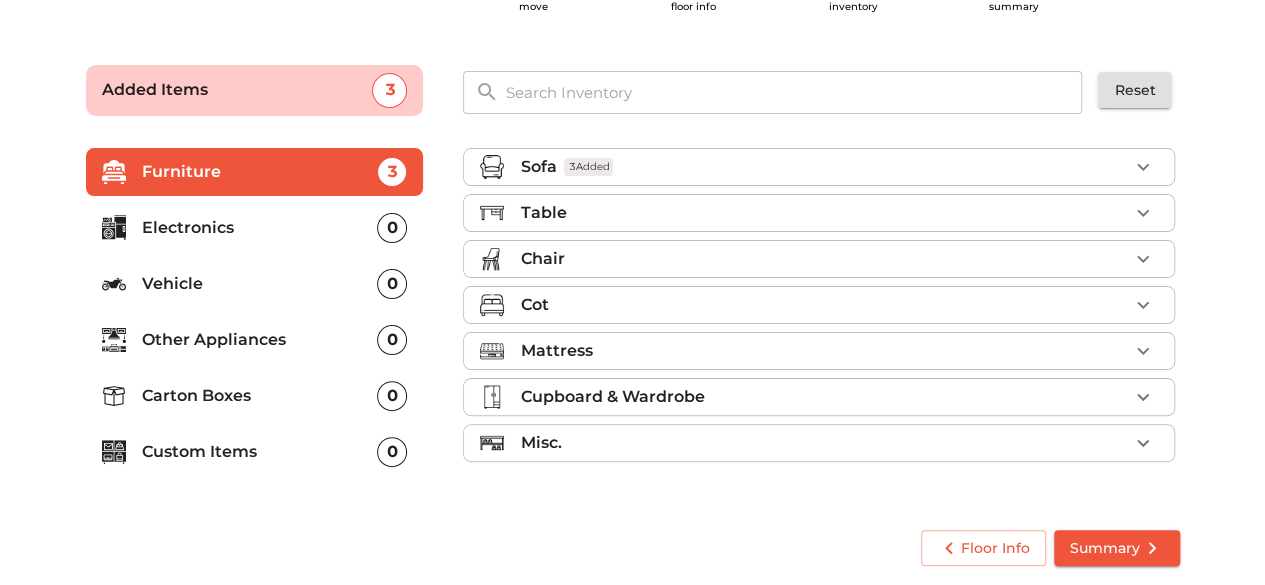 click on "Cot" at bounding box center (534, 305) 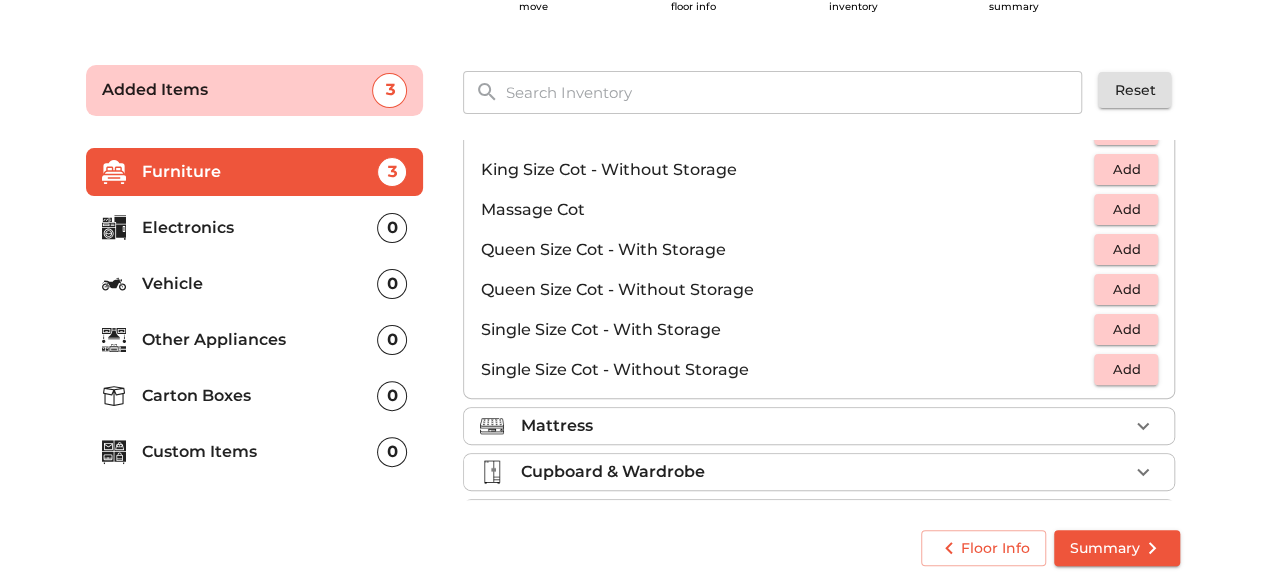 scroll, scrollTop: 630, scrollLeft: 0, axis: vertical 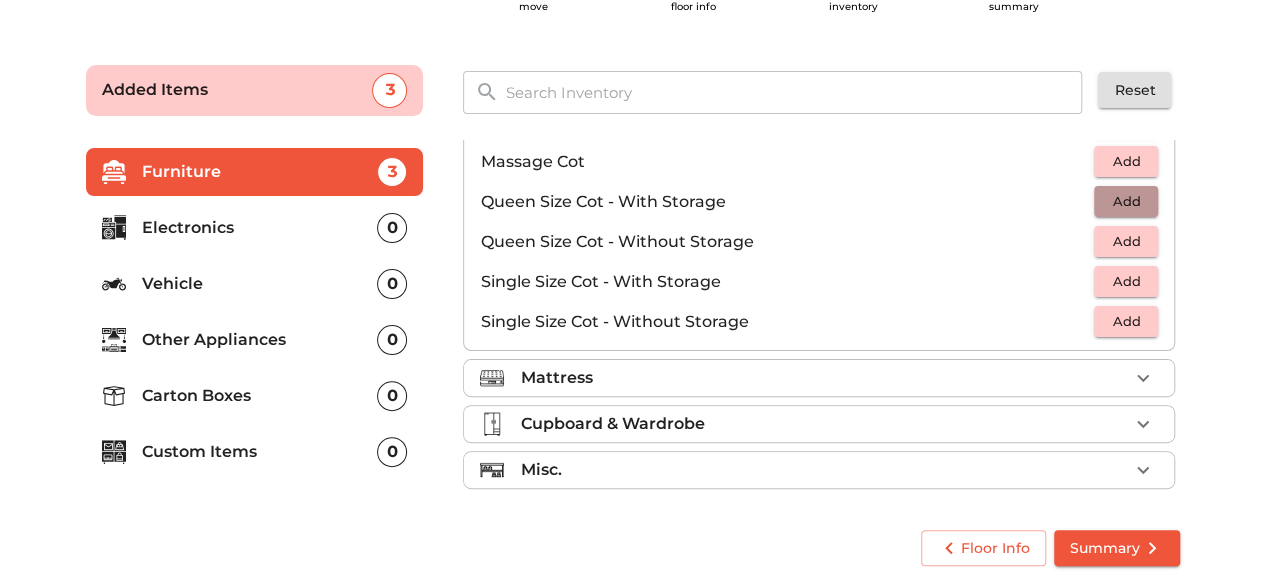 click on "Add" at bounding box center [1126, 201] 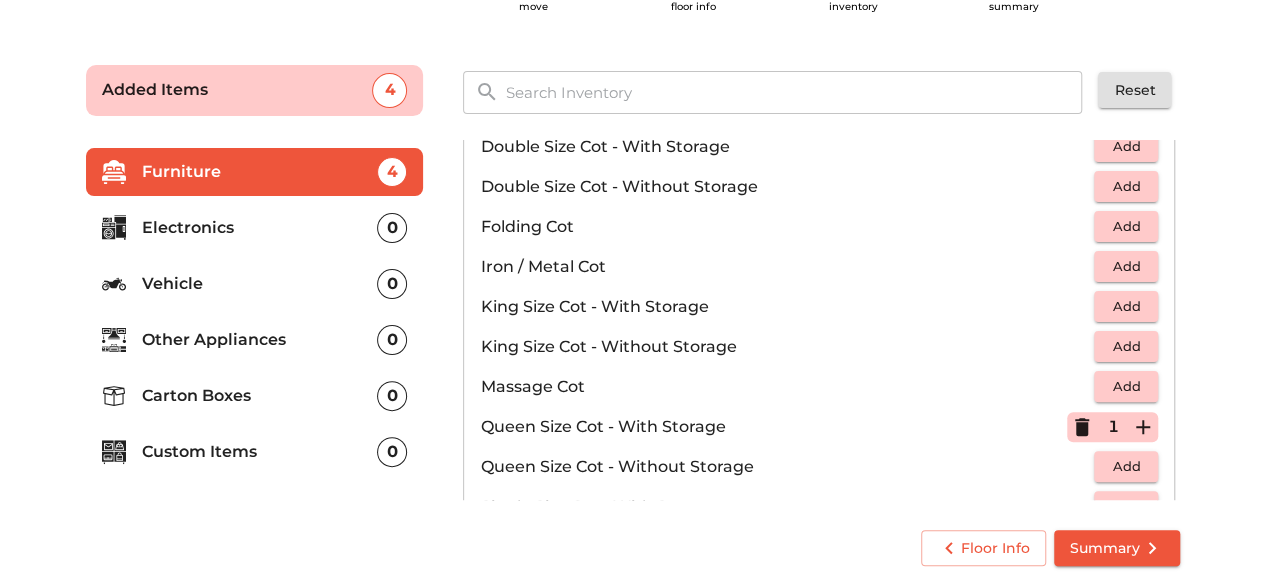 scroll, scrollTop: 396, scrollLeft: 0, axis: vertical 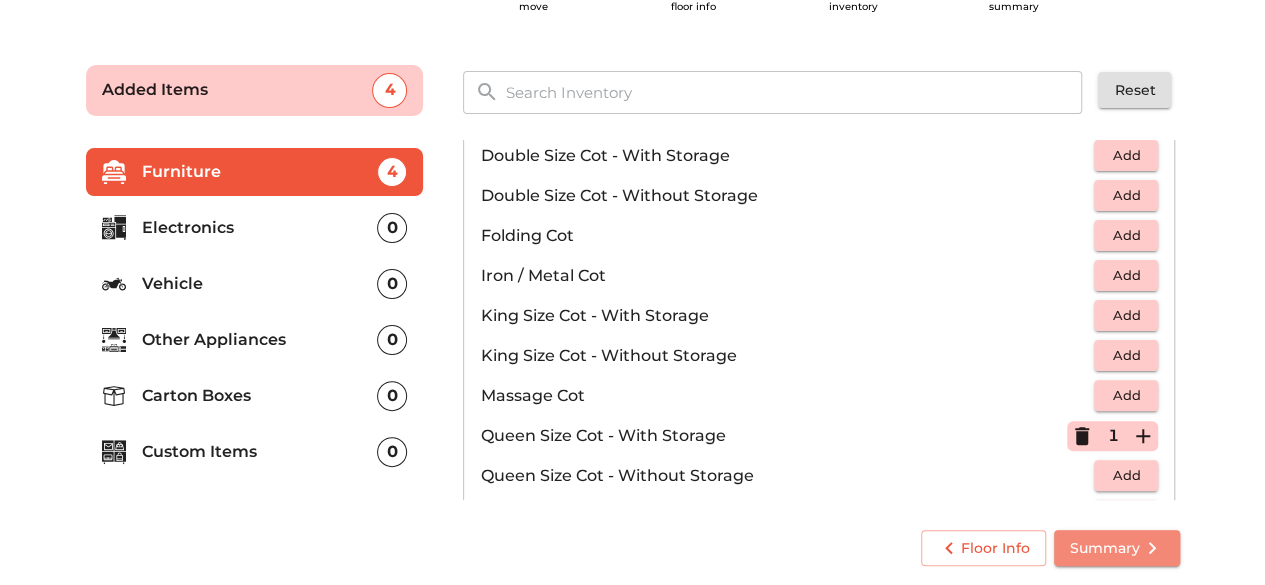 click on "Summary" at bounding box center [1117, 548] 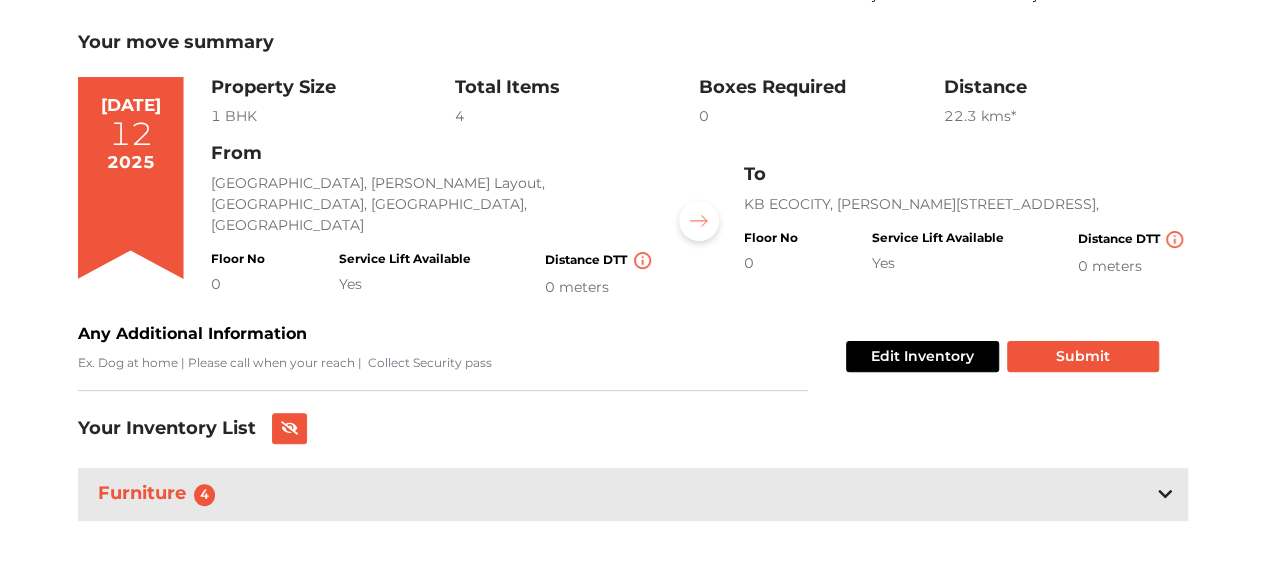 scroll, scrollTop: 108, scrollLeft: 0, axis: vertical 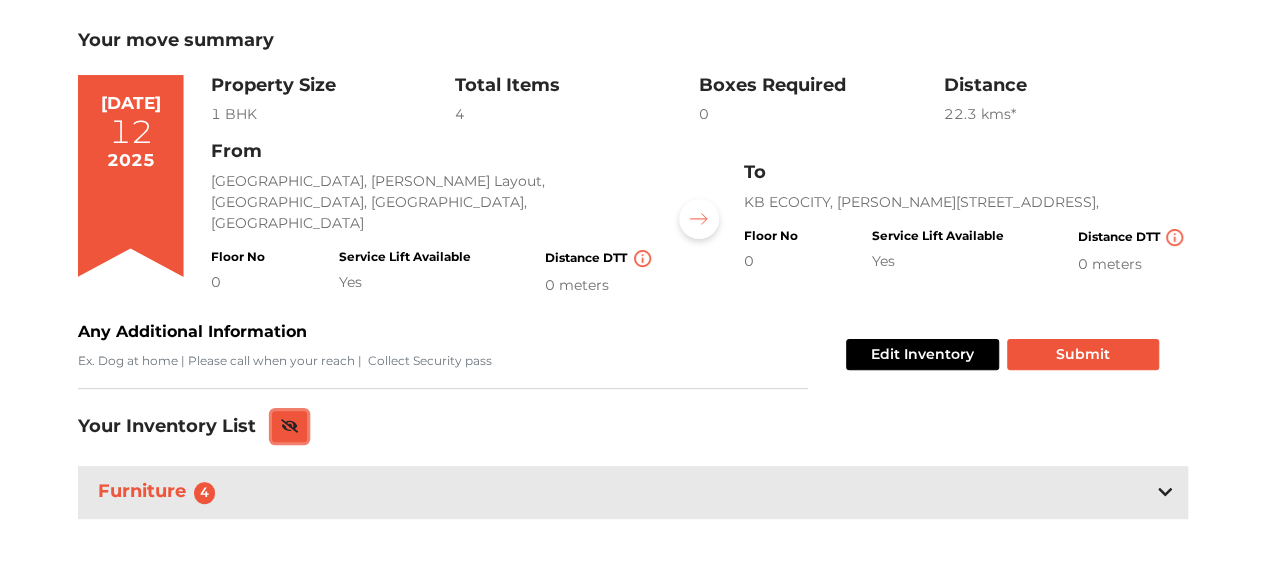 click at bounding box center [290, 426] 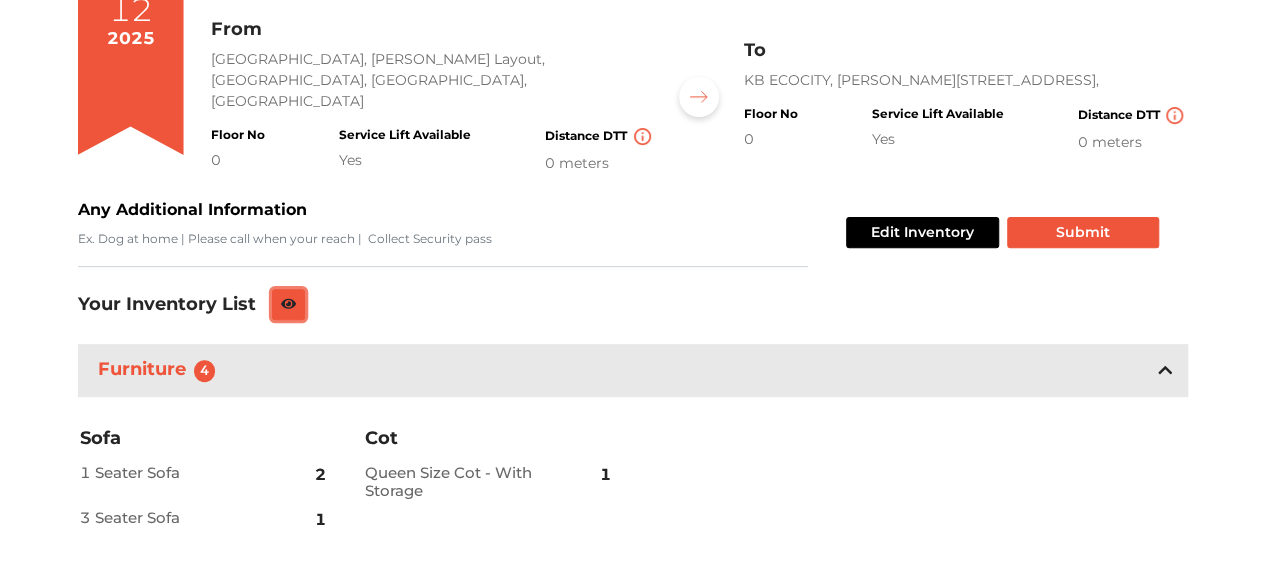 scroll, scrollTop: 274, scrollLeft: 0, axis: vertical 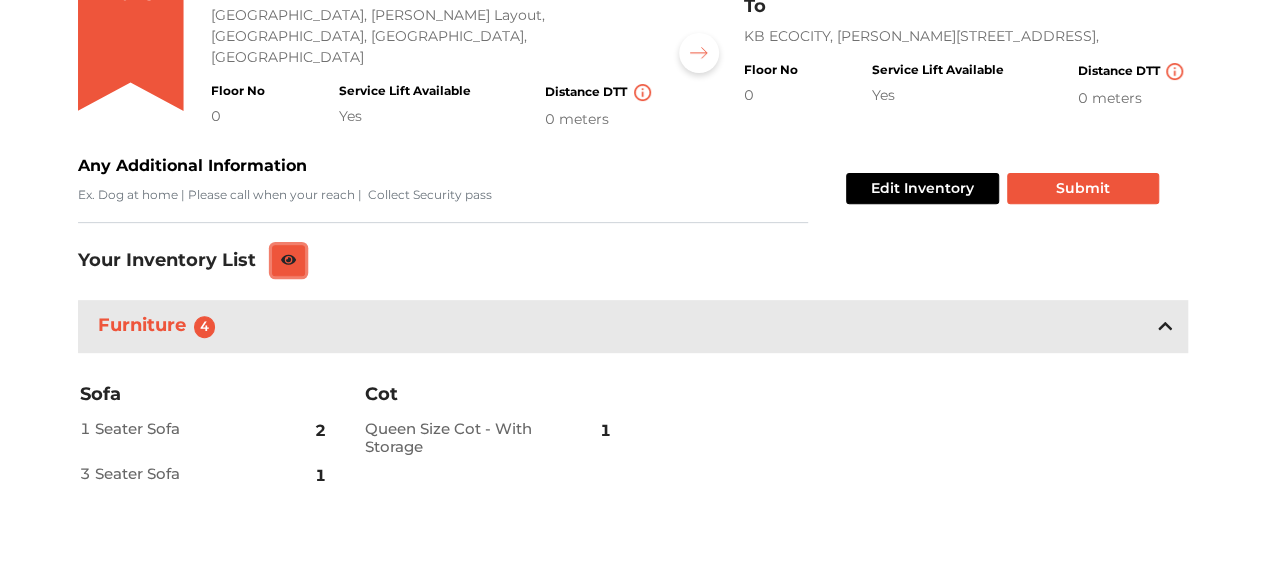 click at bounding box center [289, 260] 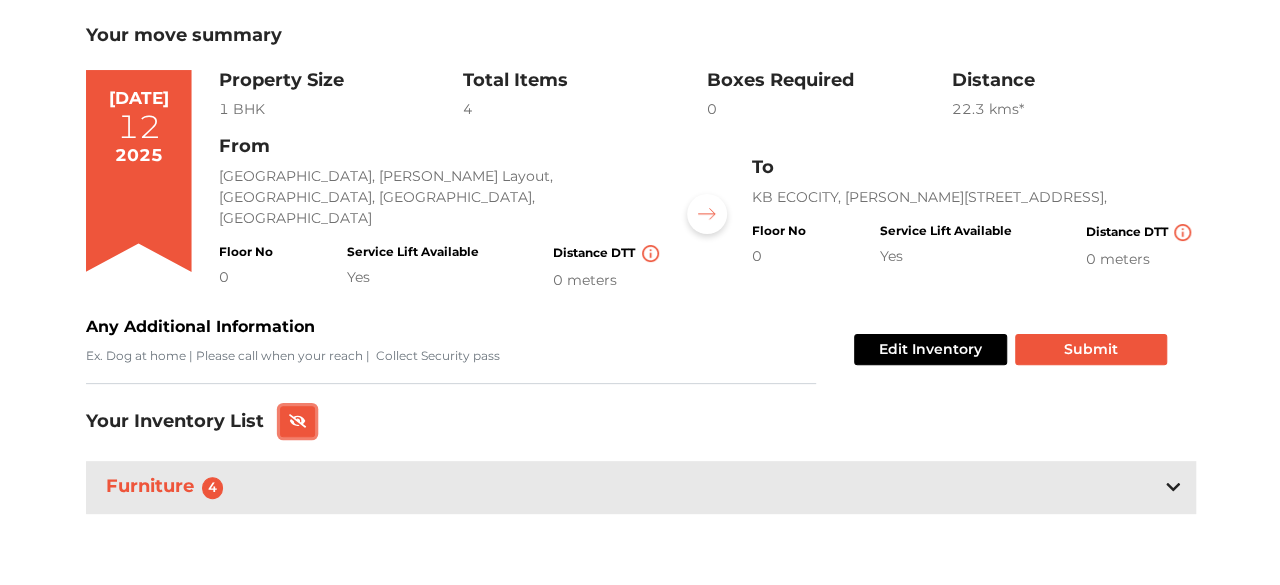 scroll, scrollTop: 108, scrollLeft: 0, axis: vertical 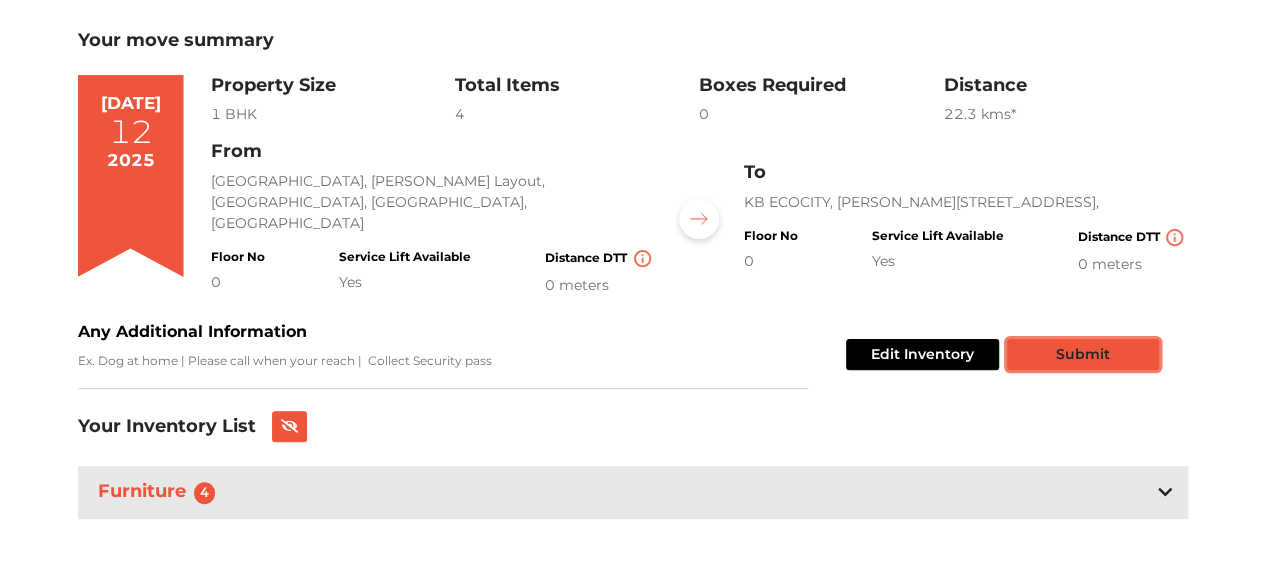 click on "Submit" at bounding box center [1083, 354] 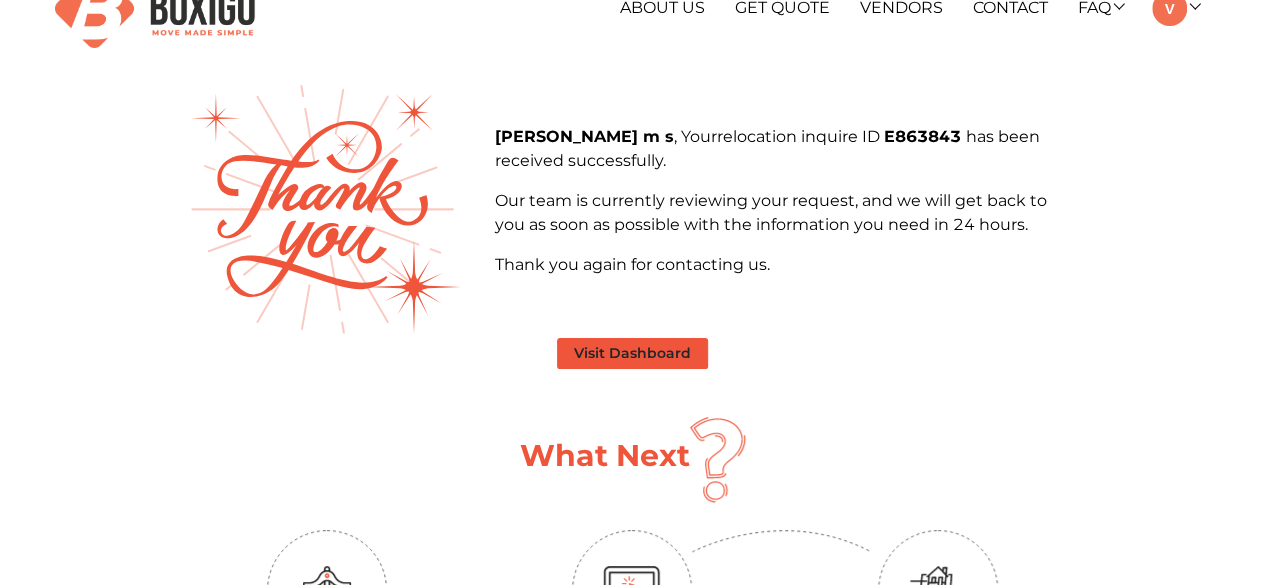scroll, scrollTop: 0, scrollLeft: 0, axis: both 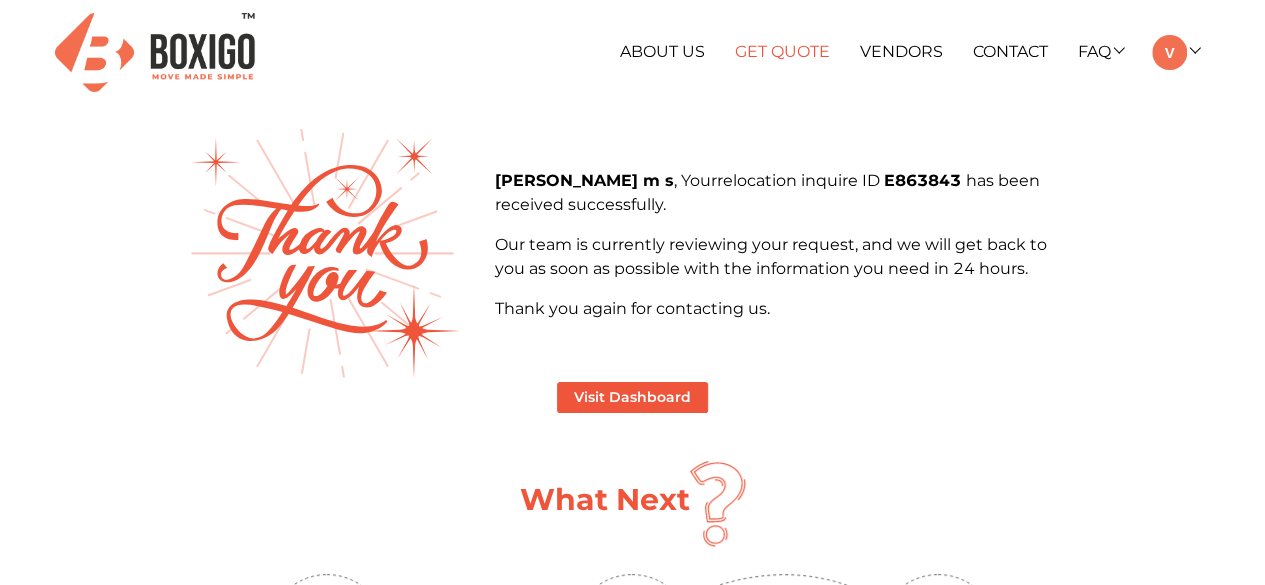 click on "Get Quote" at bounding box center (782, 51) 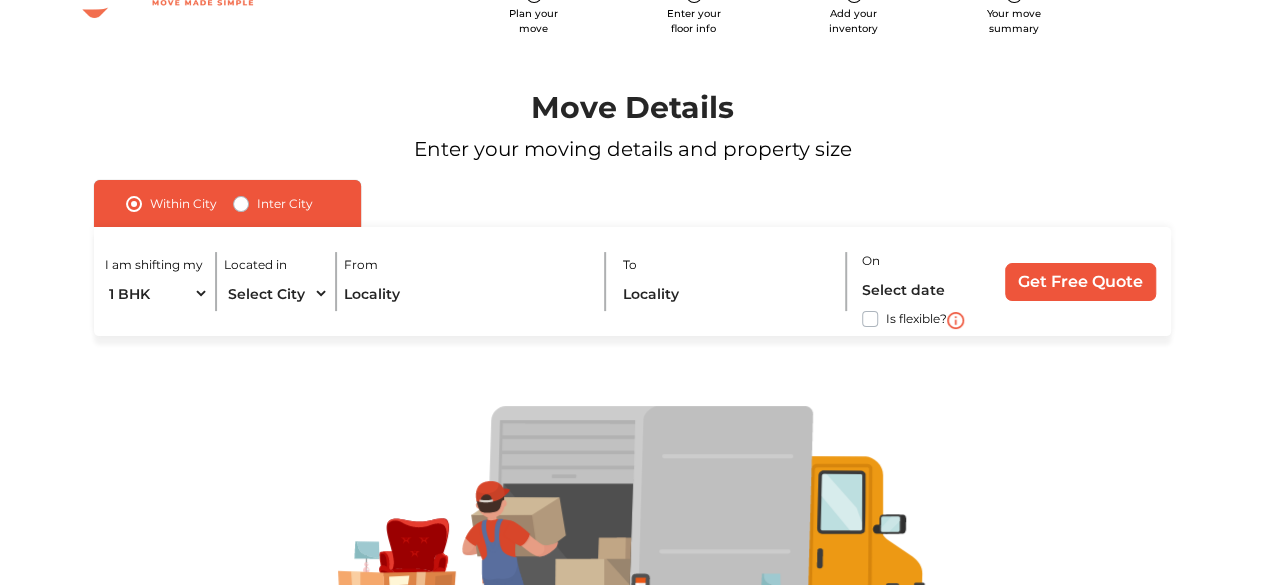 scroll, scrollTop: 0, scrollLeft: 0, axis: both 